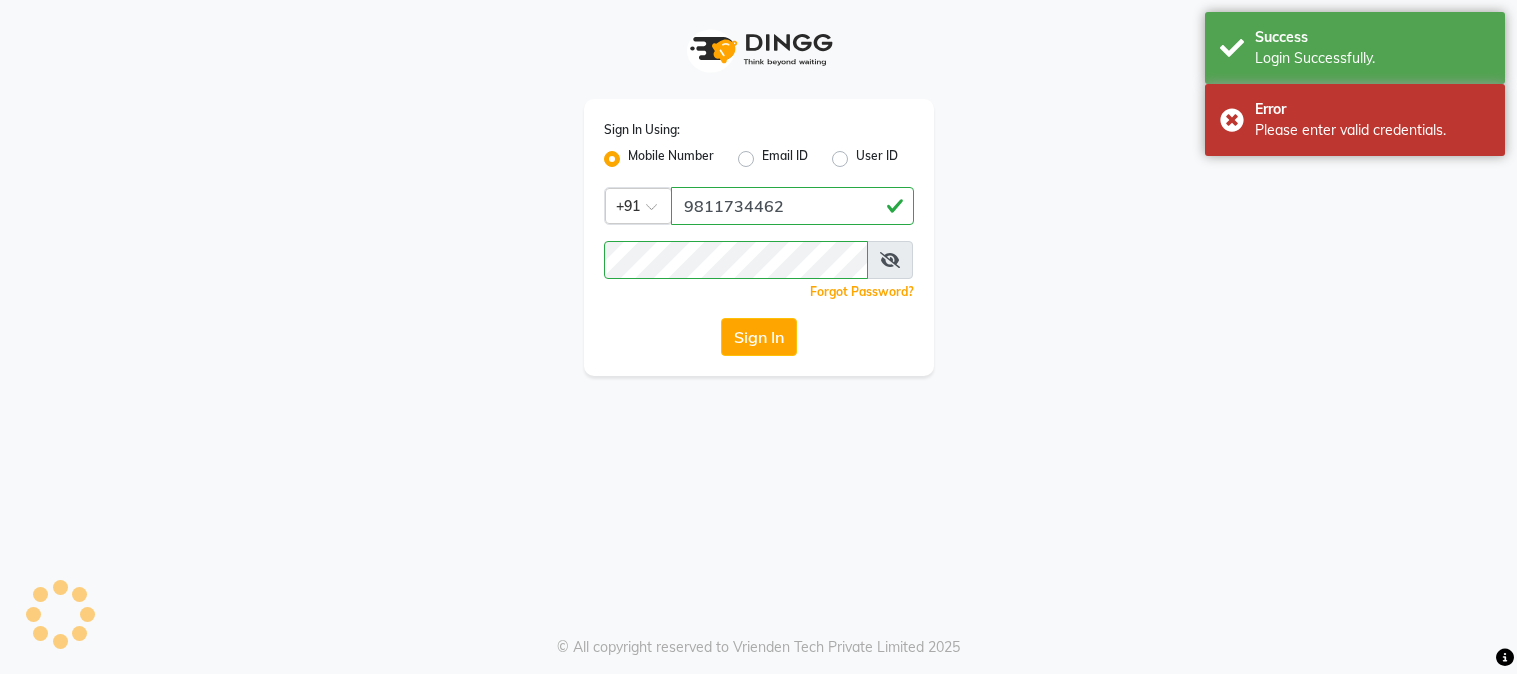 scroll, scrollTop: 0, scrollLeft: 0, axis: both 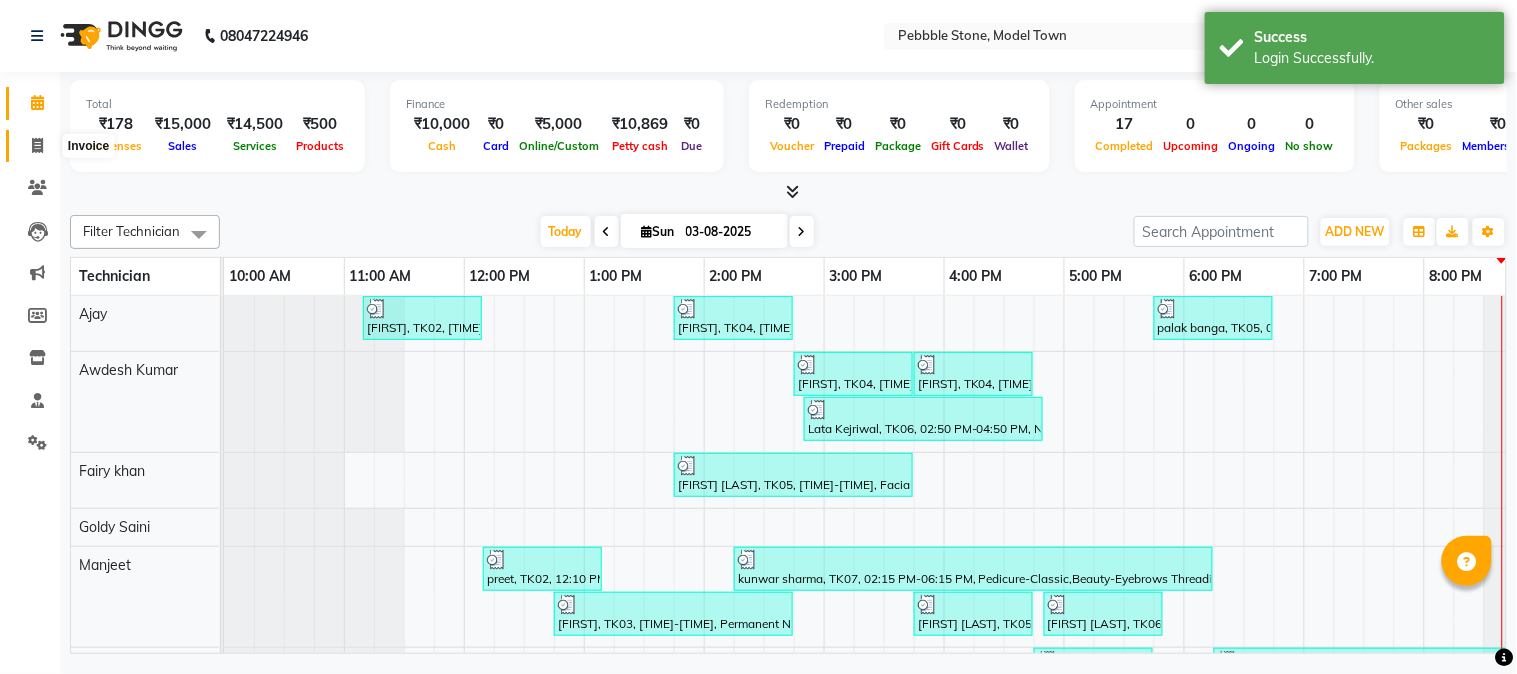 click 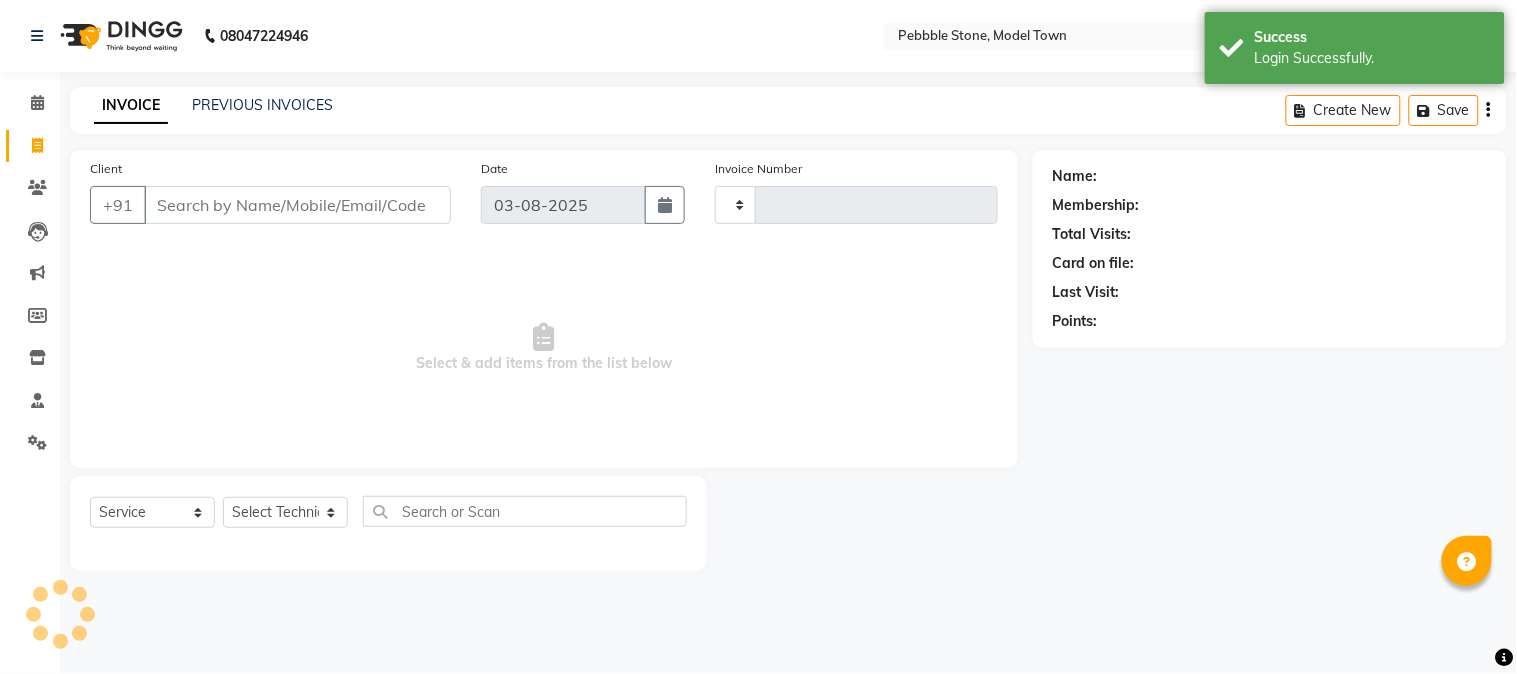 type on "0031" 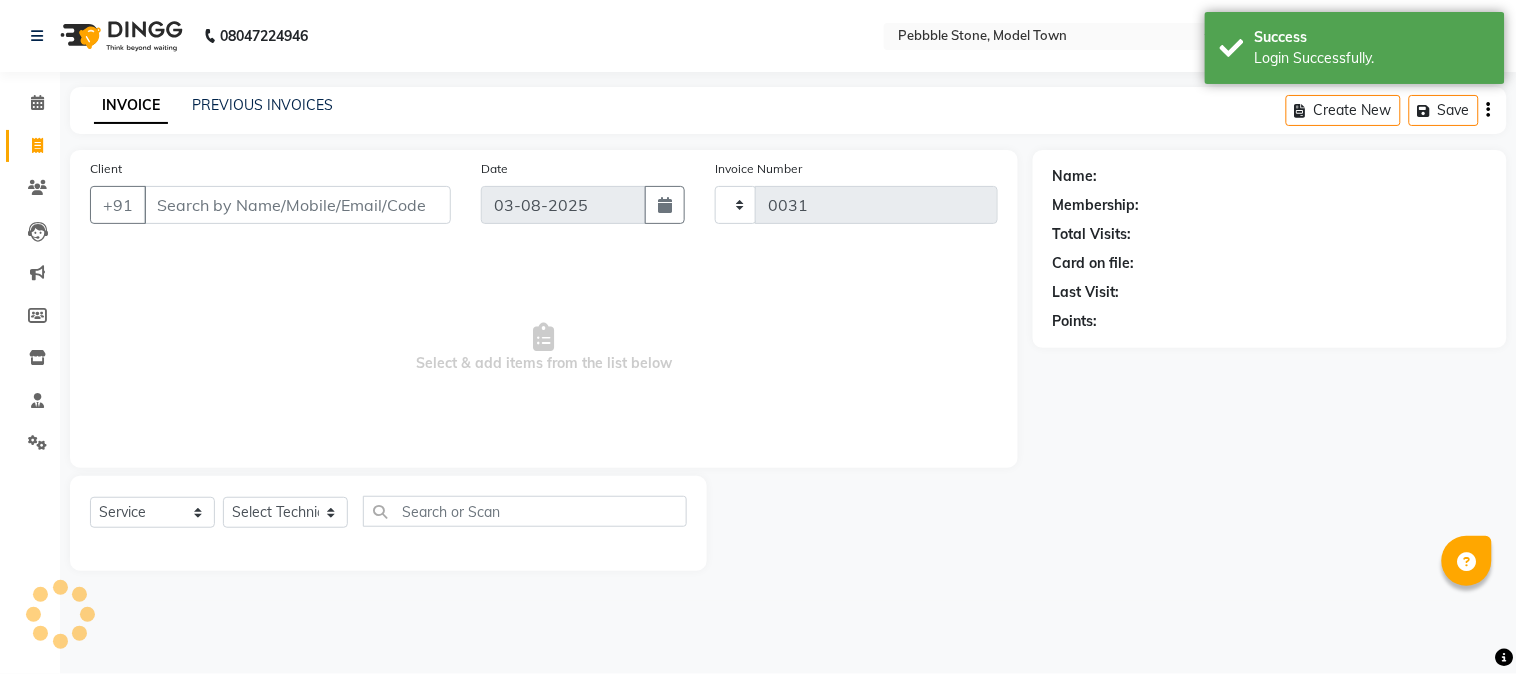 select on "8684" 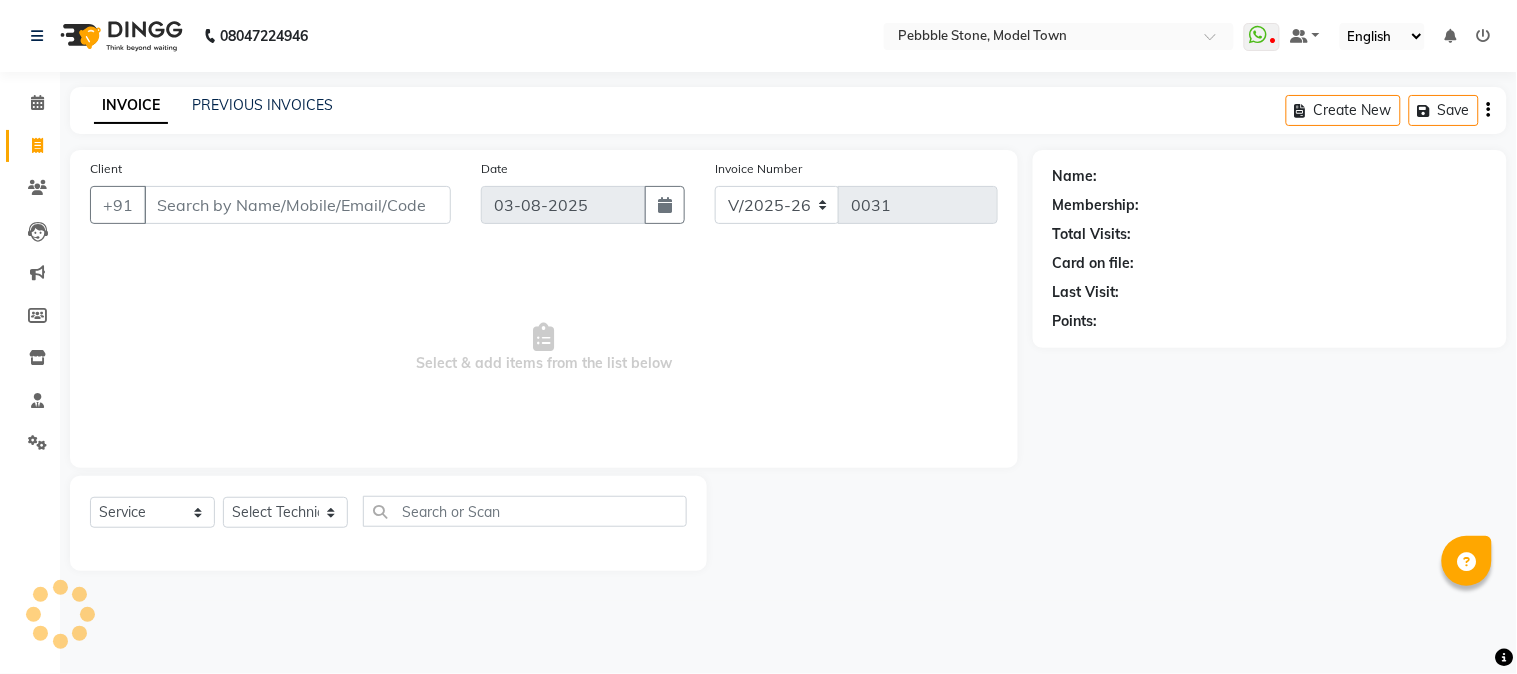 click on "Client" at bounding box center [297, 205] 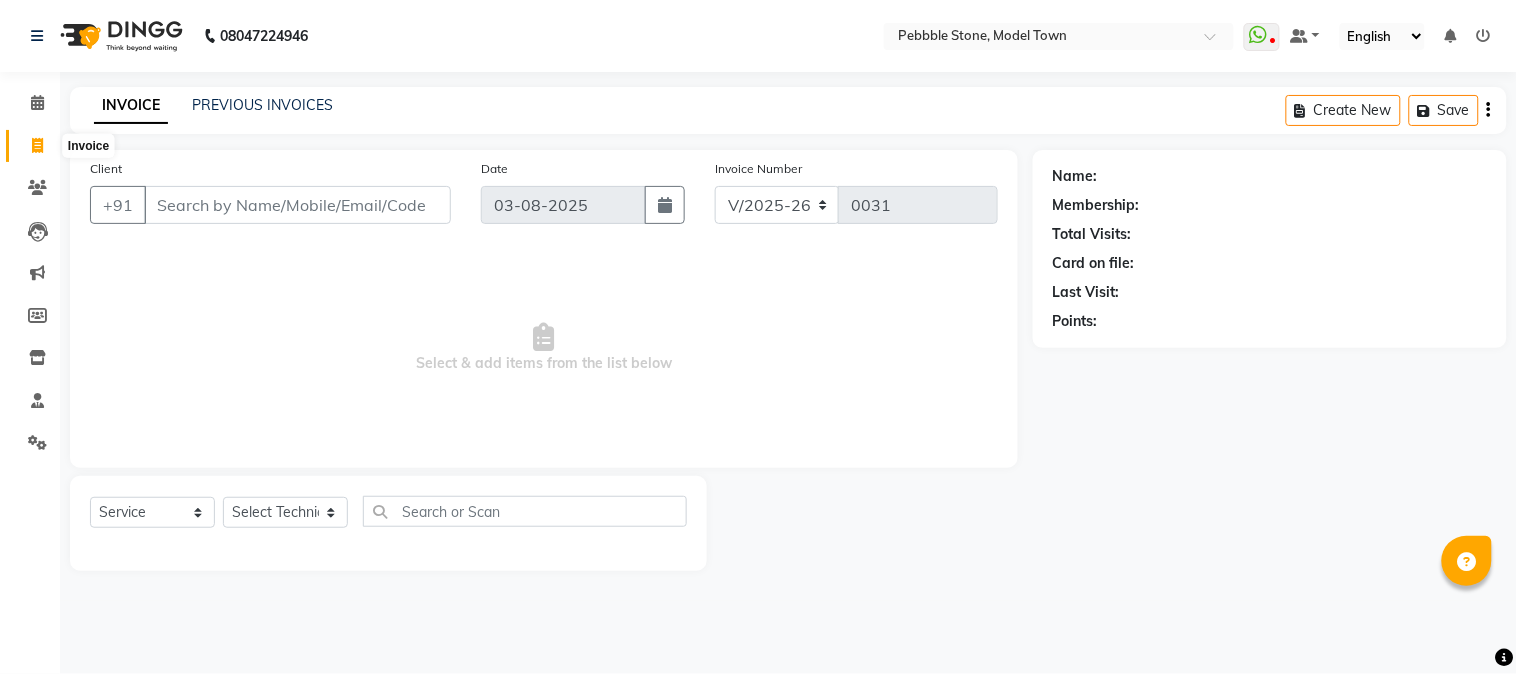 click 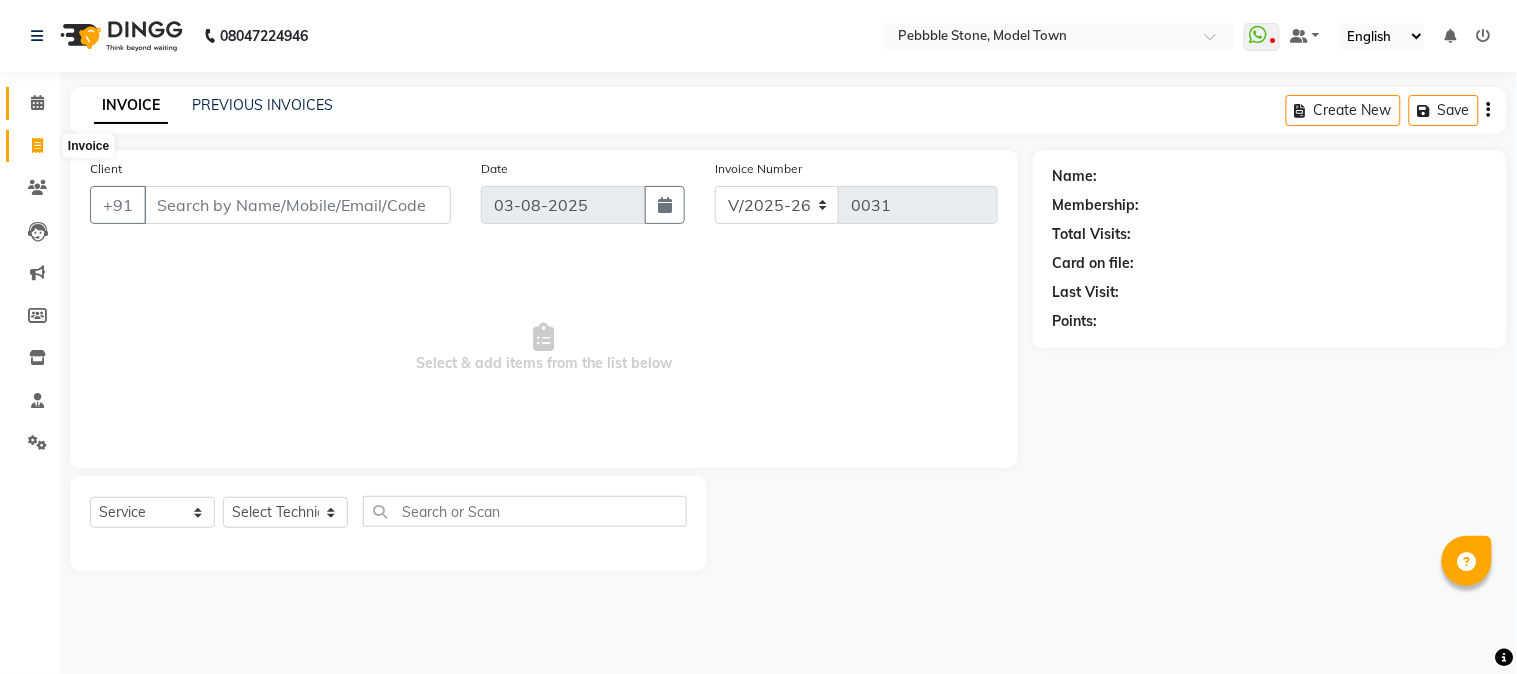 select on "service" 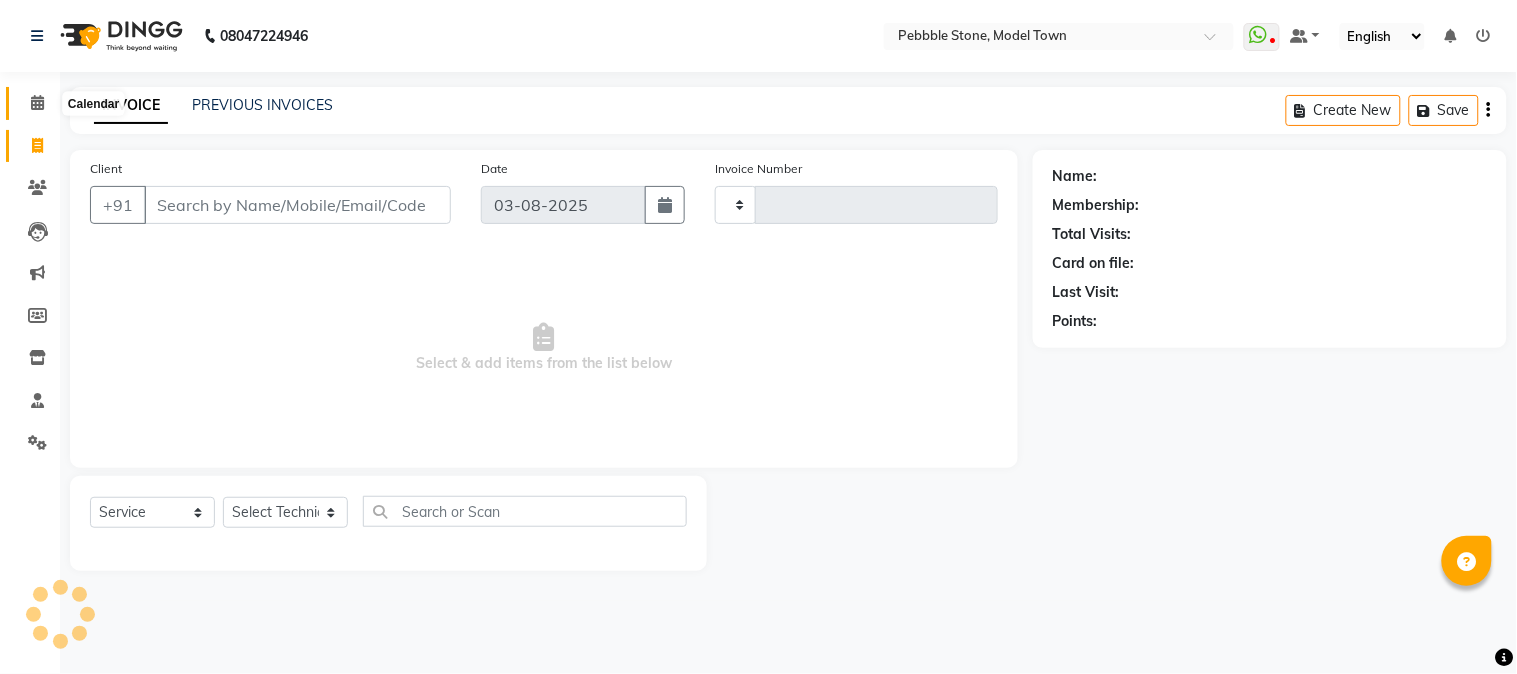 click 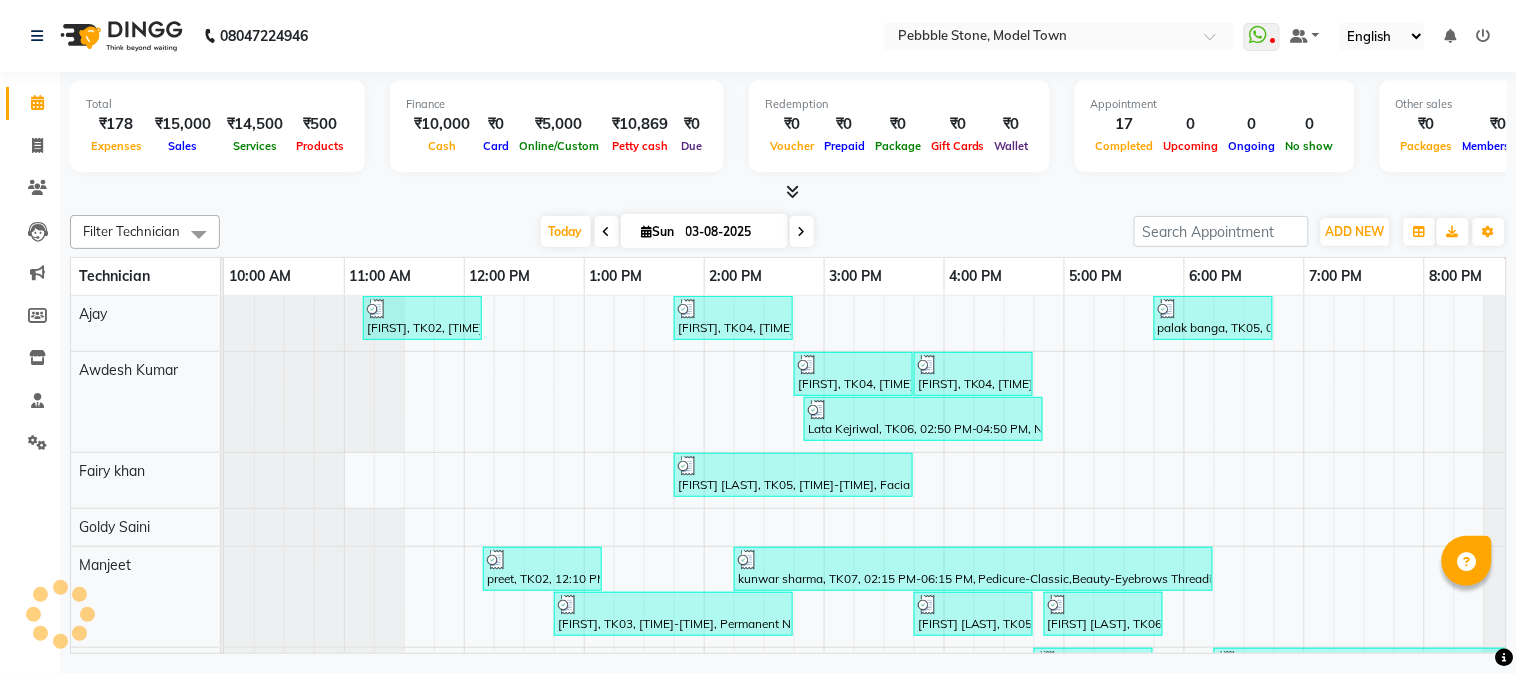 scroll, scrollTop: 0, scrollLeft: 0, axis: both 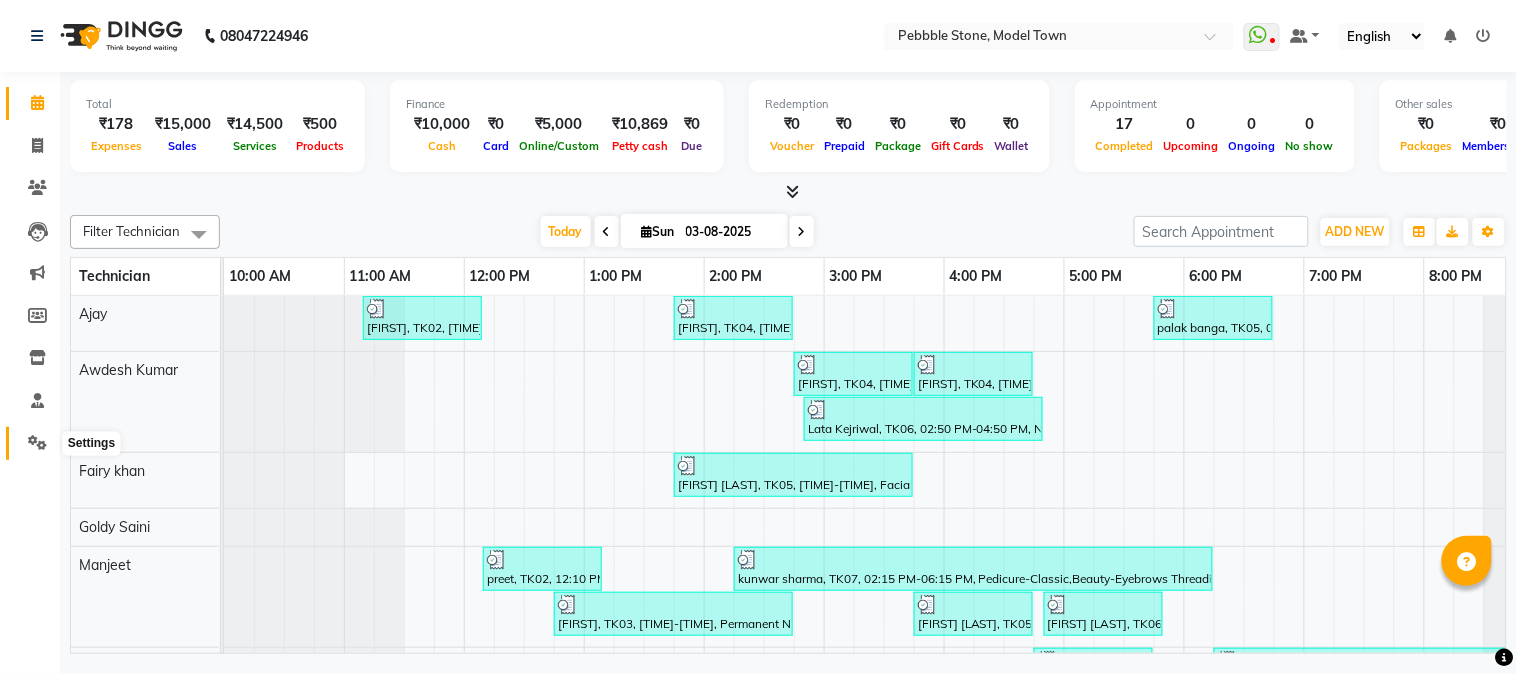 click 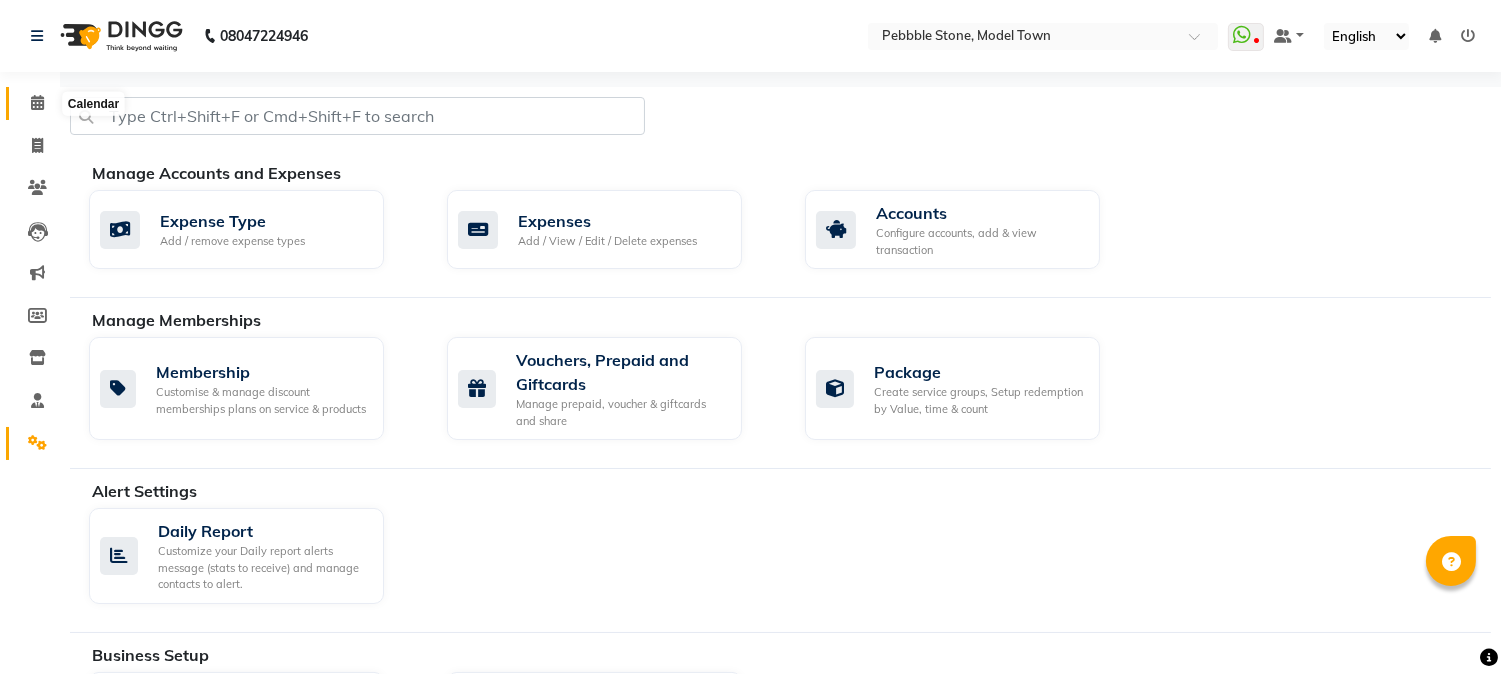 click 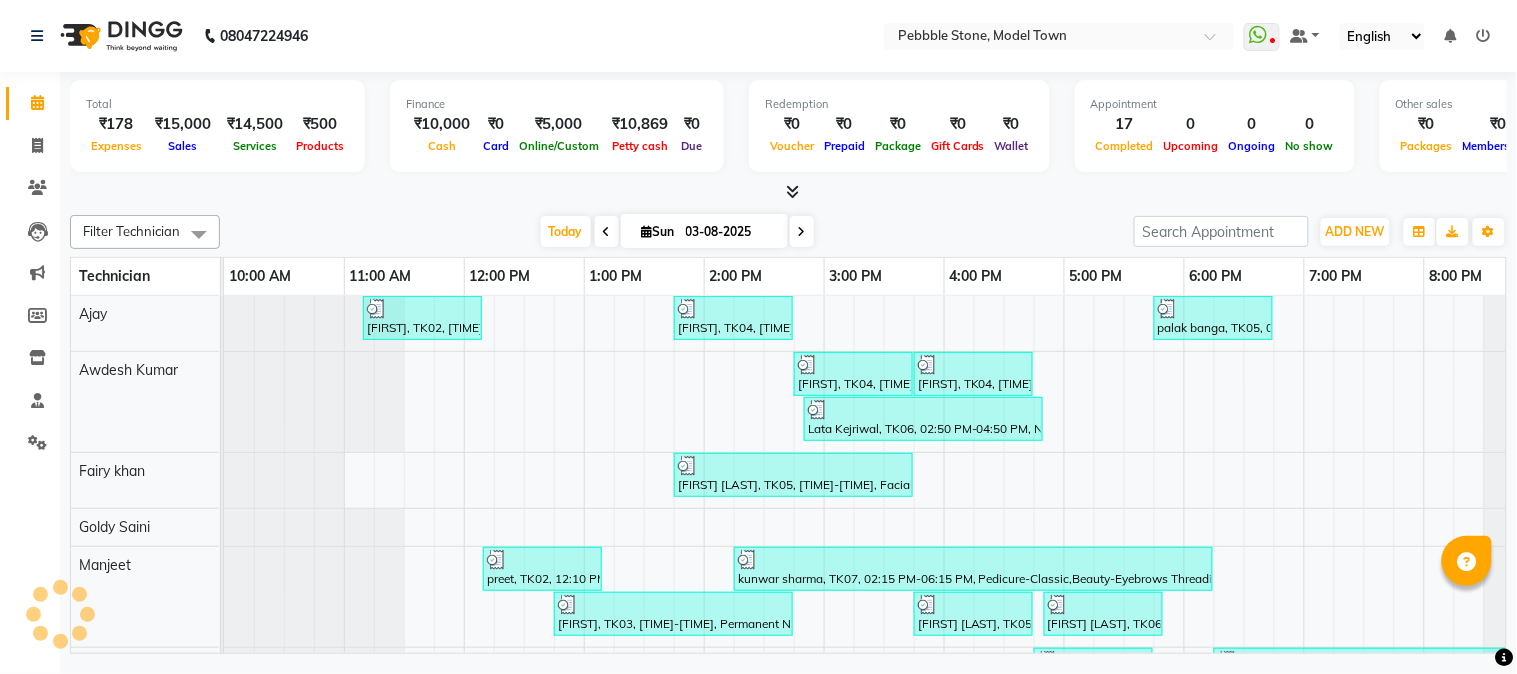 scroll, scrollTop: 0, scrollLeft: 37, axis: horizontal 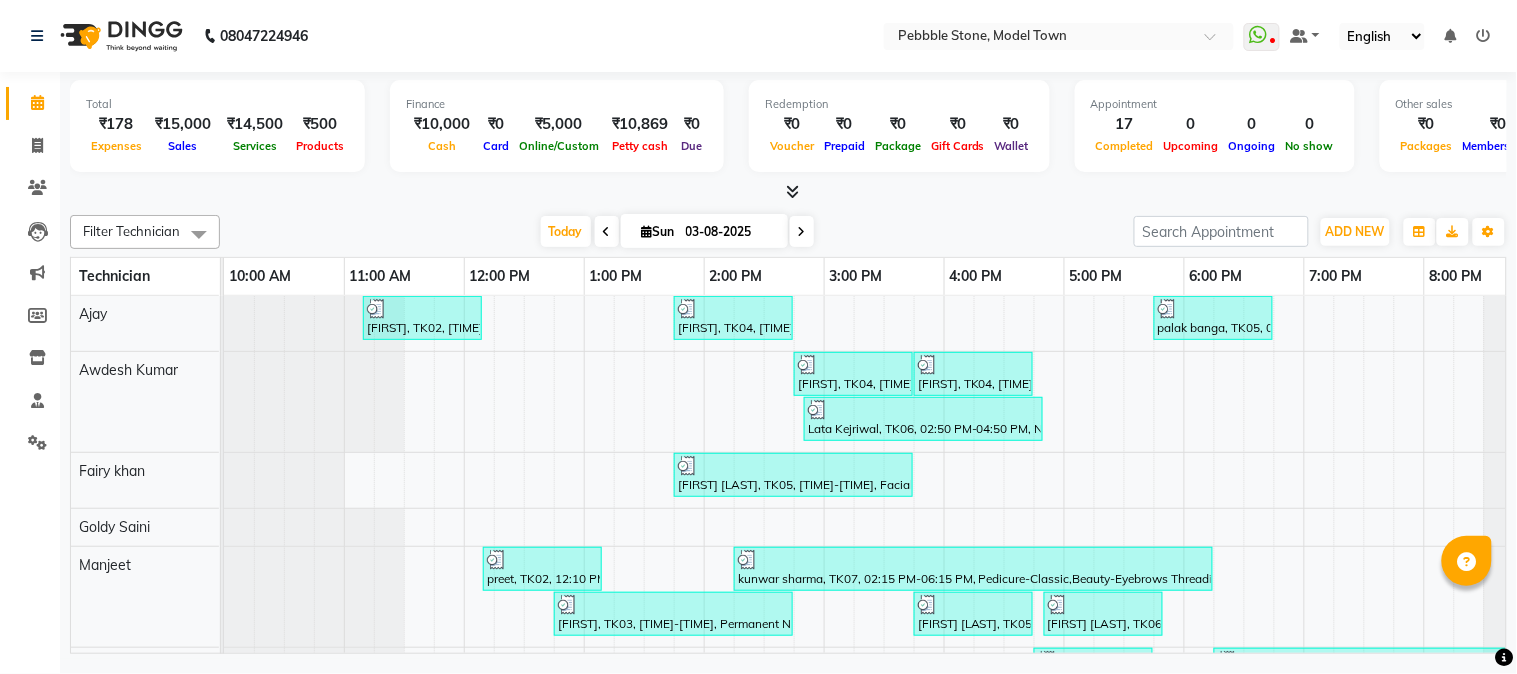click at bounding box center (792, 191) 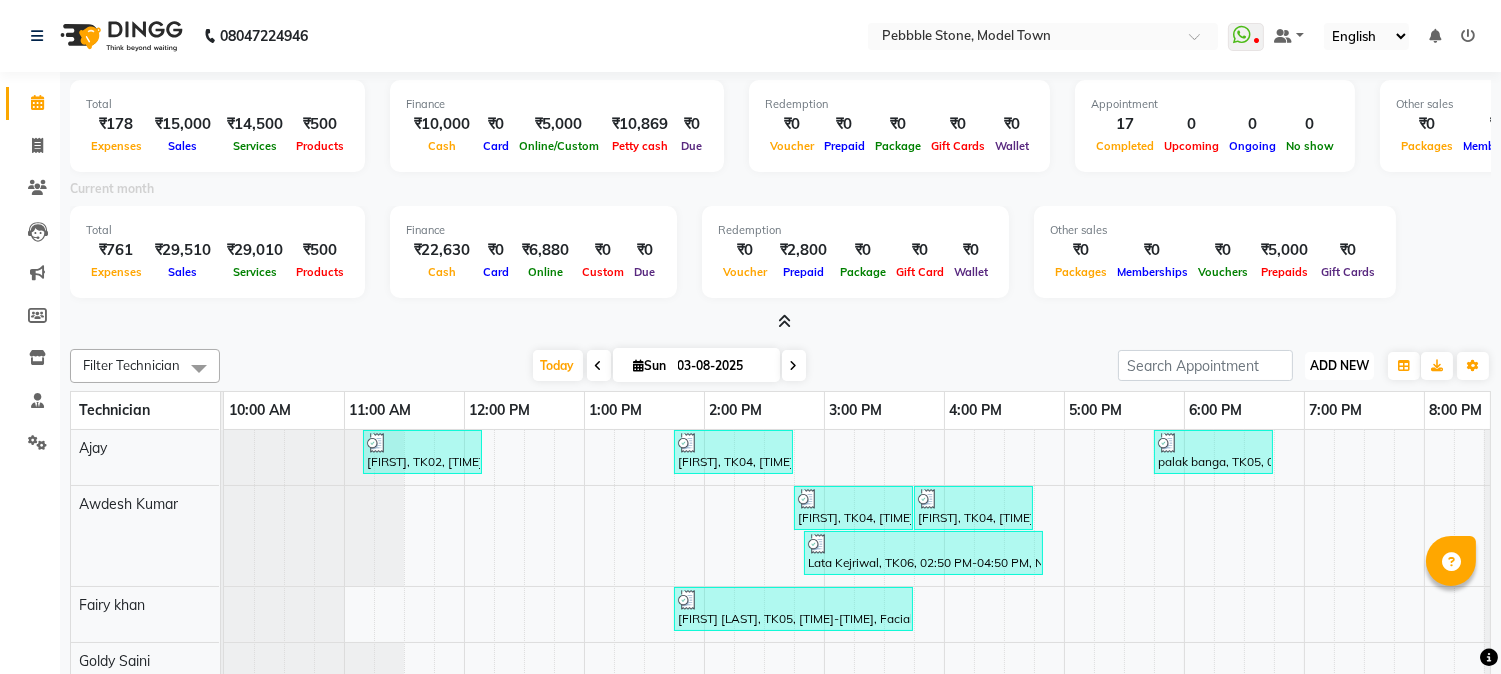 click on "ADD NEW" at bounding box center (1339, 365) 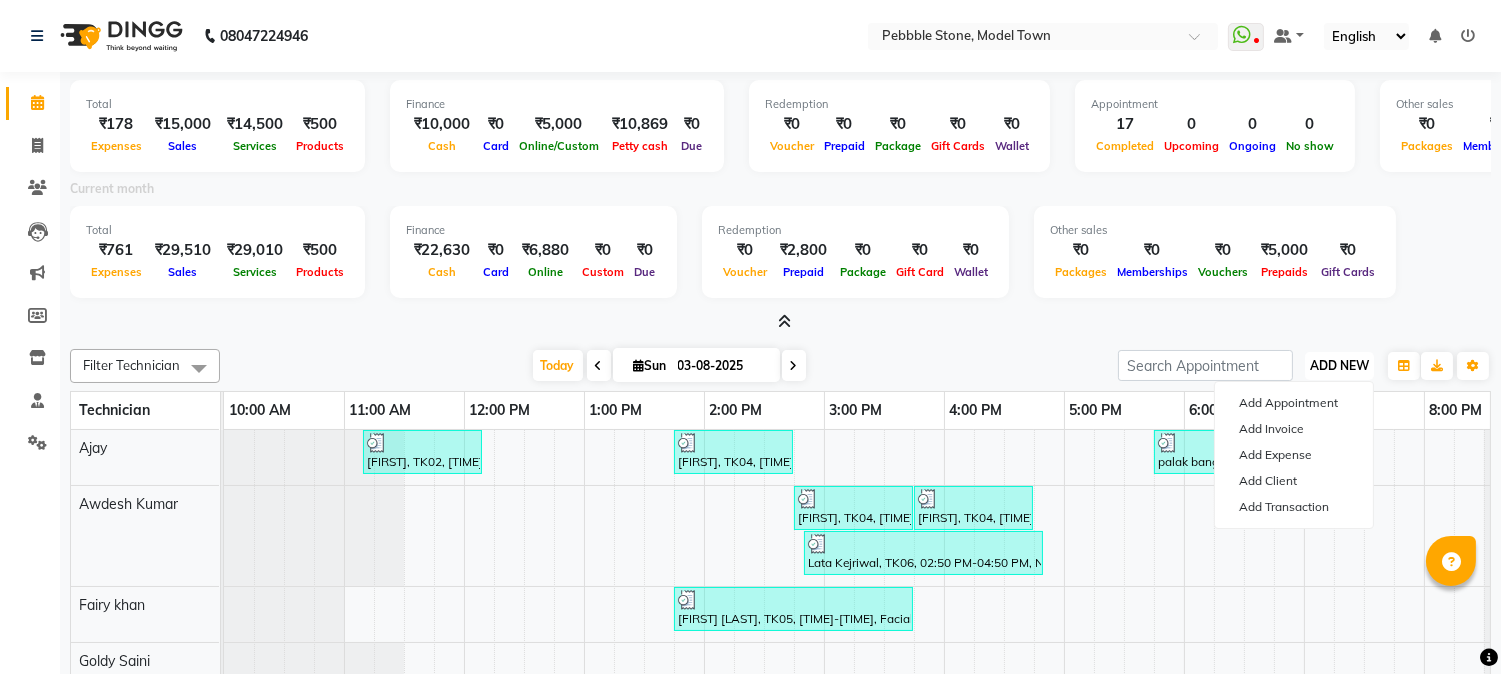 click on "ADD NEW" at bounding box center (1339, 365) 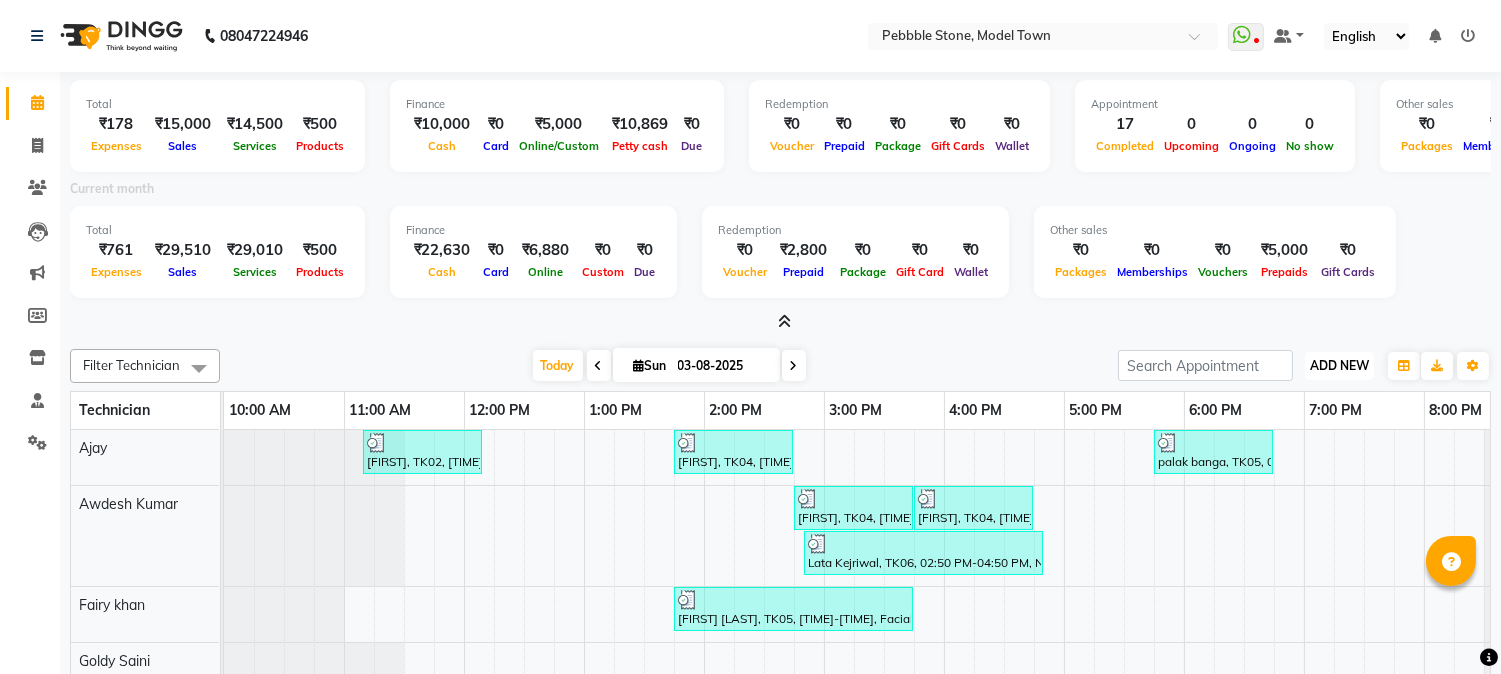 click on "ADD NEW" at bounding box center (1339, 365) 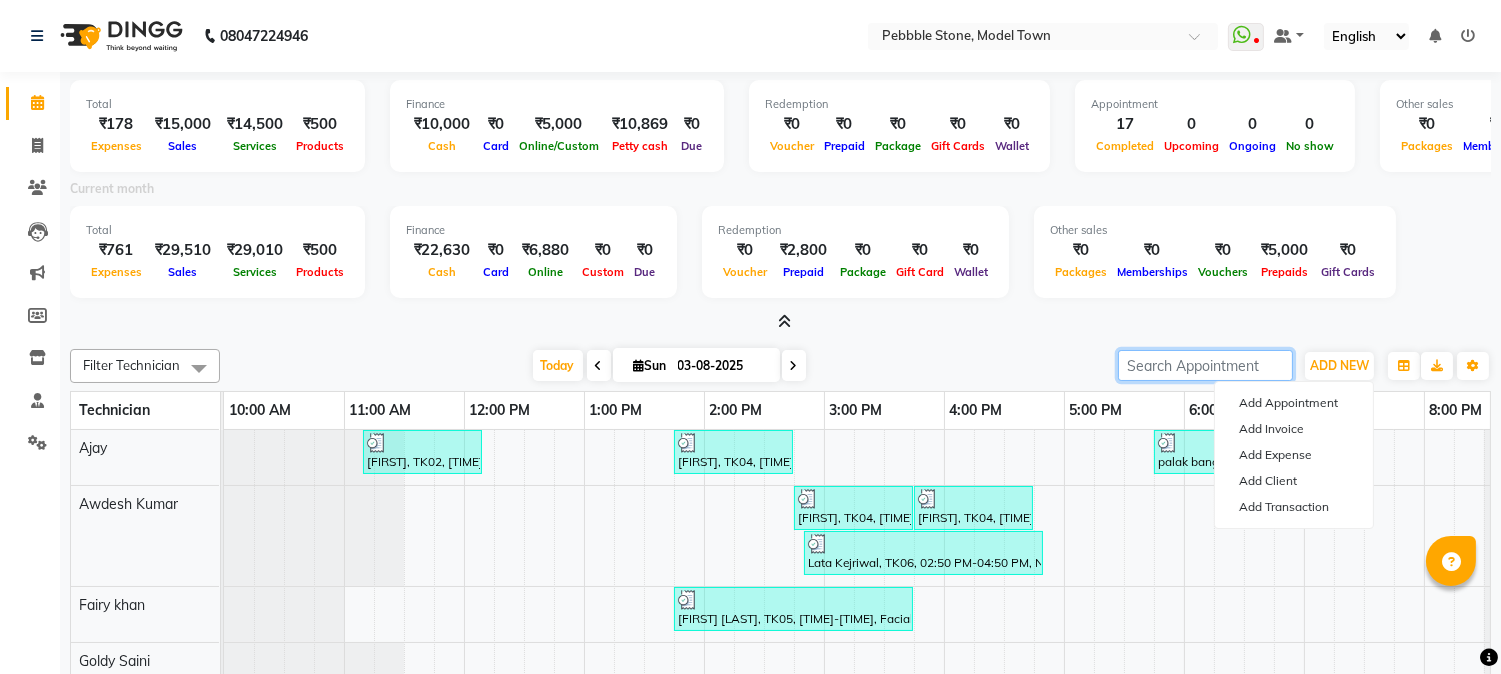 click at bounding box center (1205, 365) 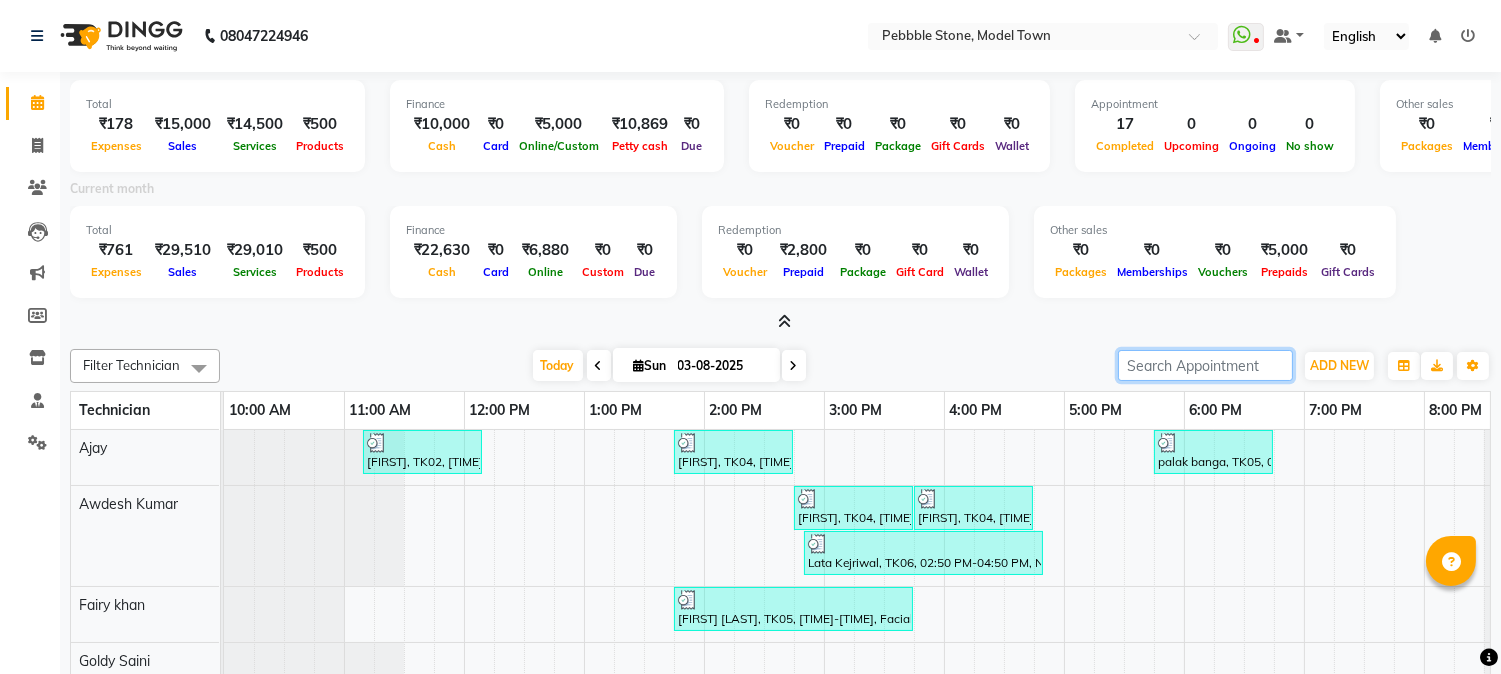 click at bounding box center [1205, 365] 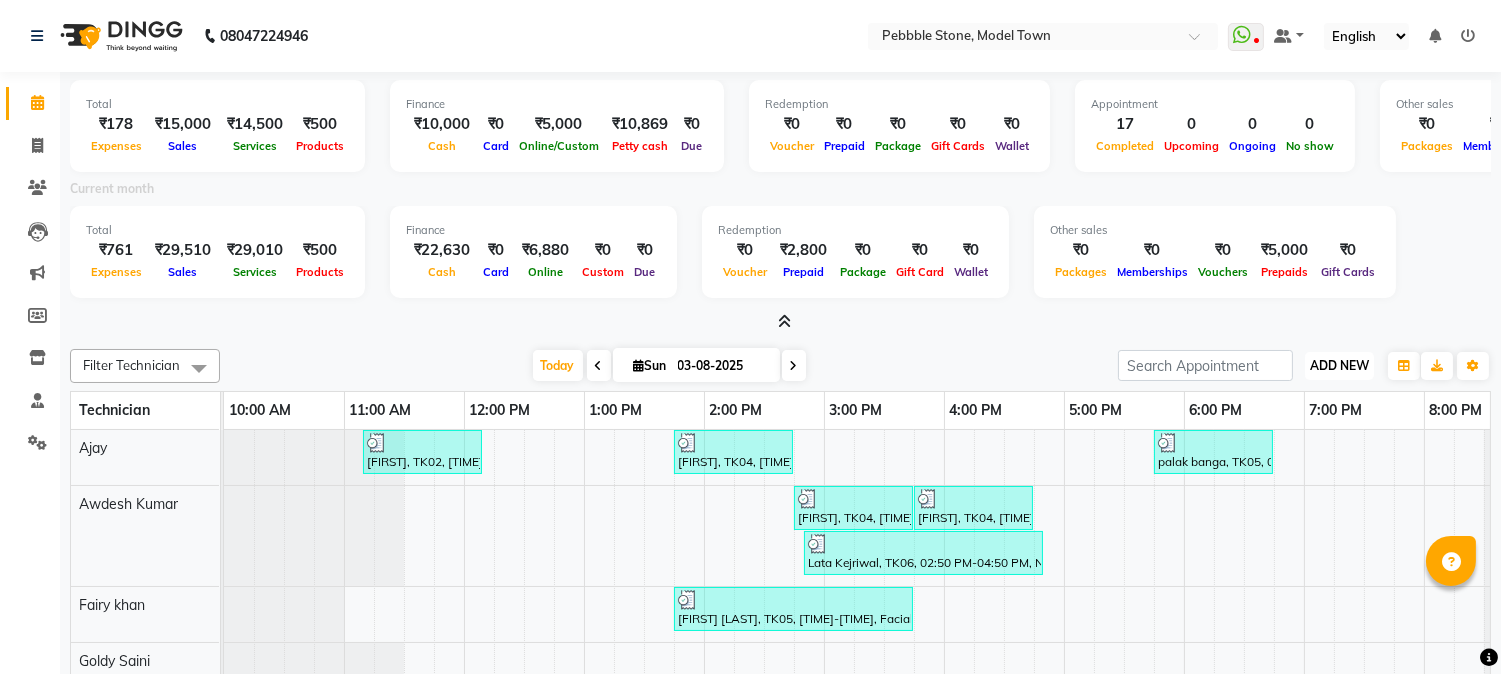 click on "ADD NEW" at bounding box center [1339, 365] 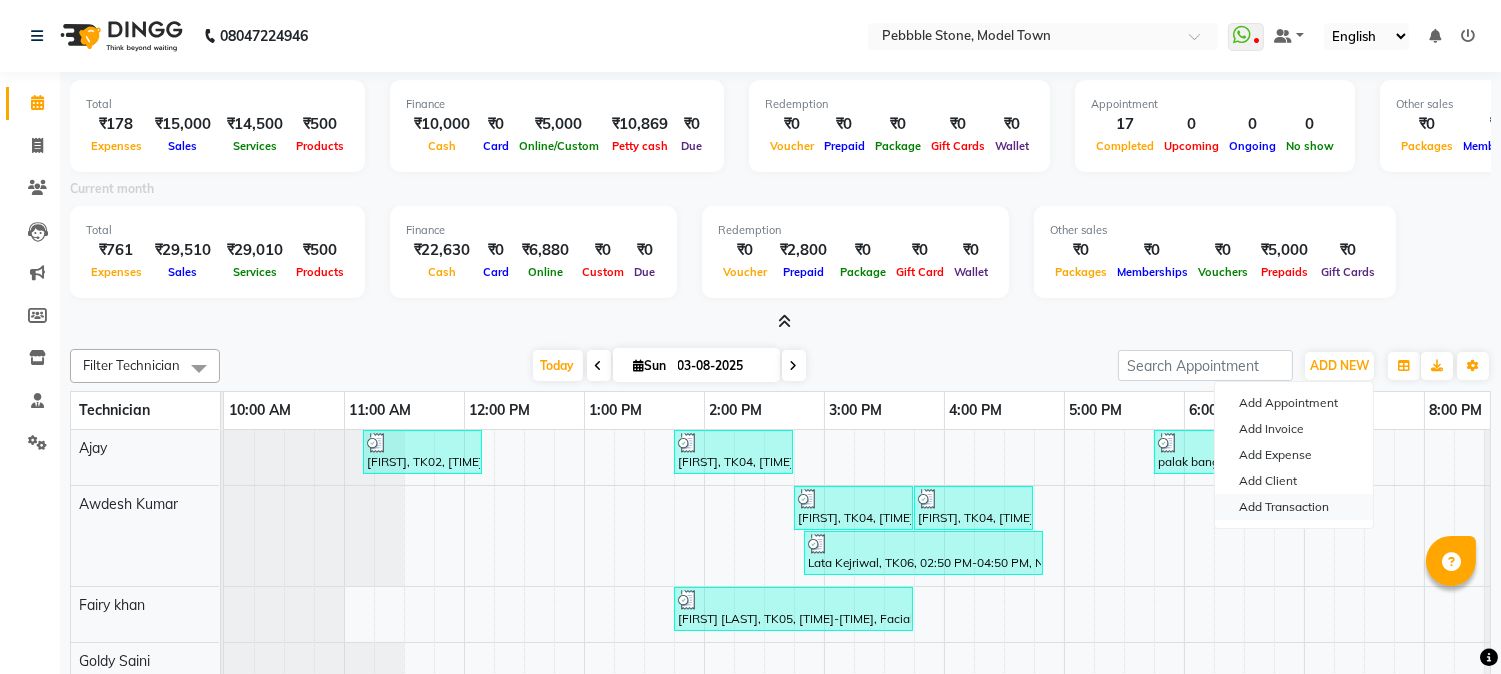 click on "Add Transaction" at bounding box center [1294, 507] 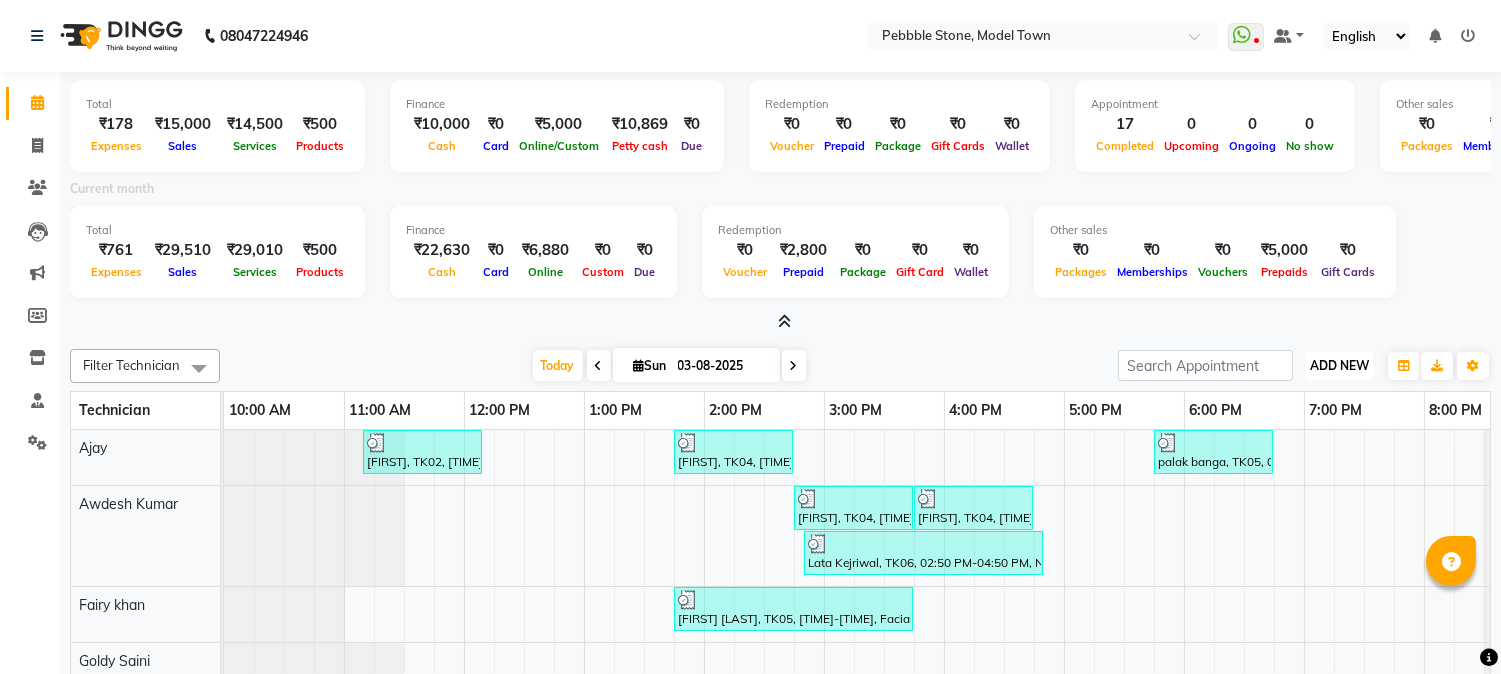 click on "ADD NEW" at bounding box center [1339, 365] 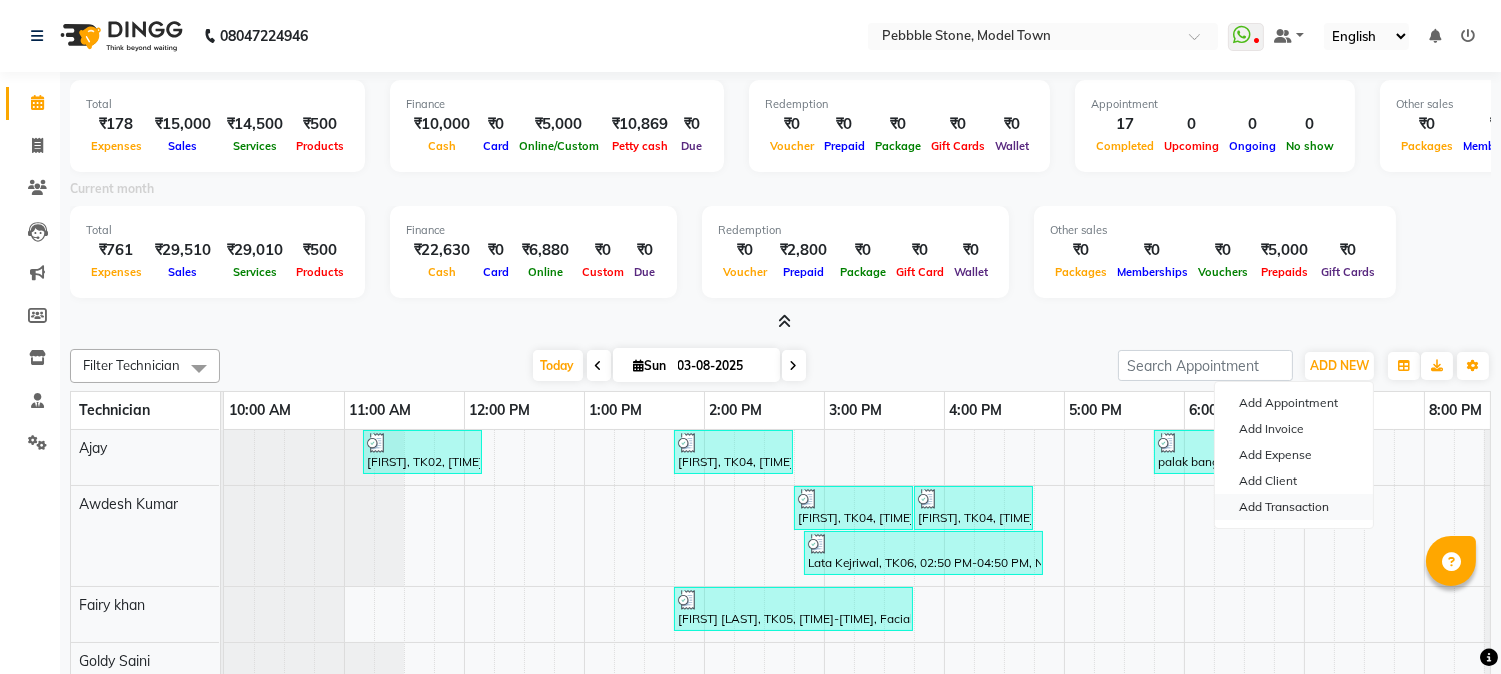click on "Add Transaction" at bounding box center [1294, 507] 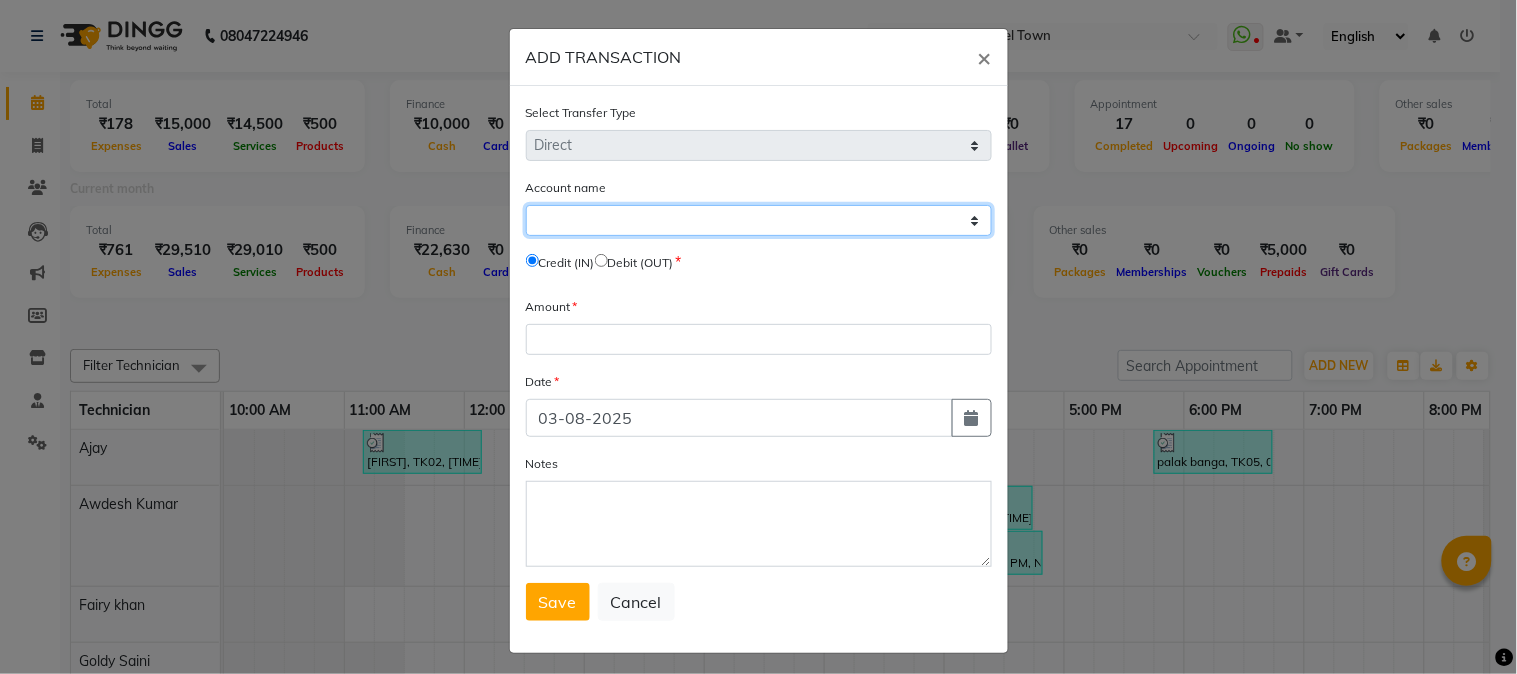 click on "Select Petty Cash Default Account" 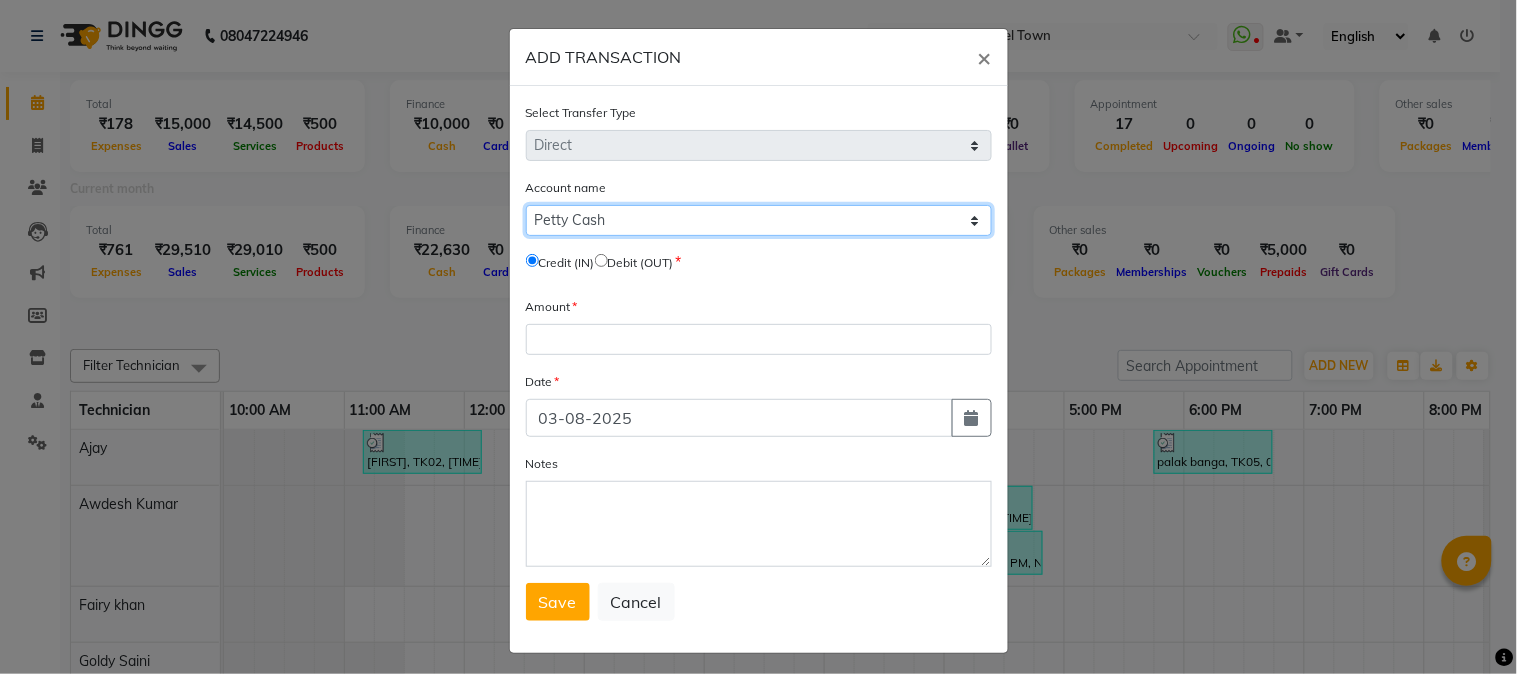 click on "Select Petty Cash Default Account" 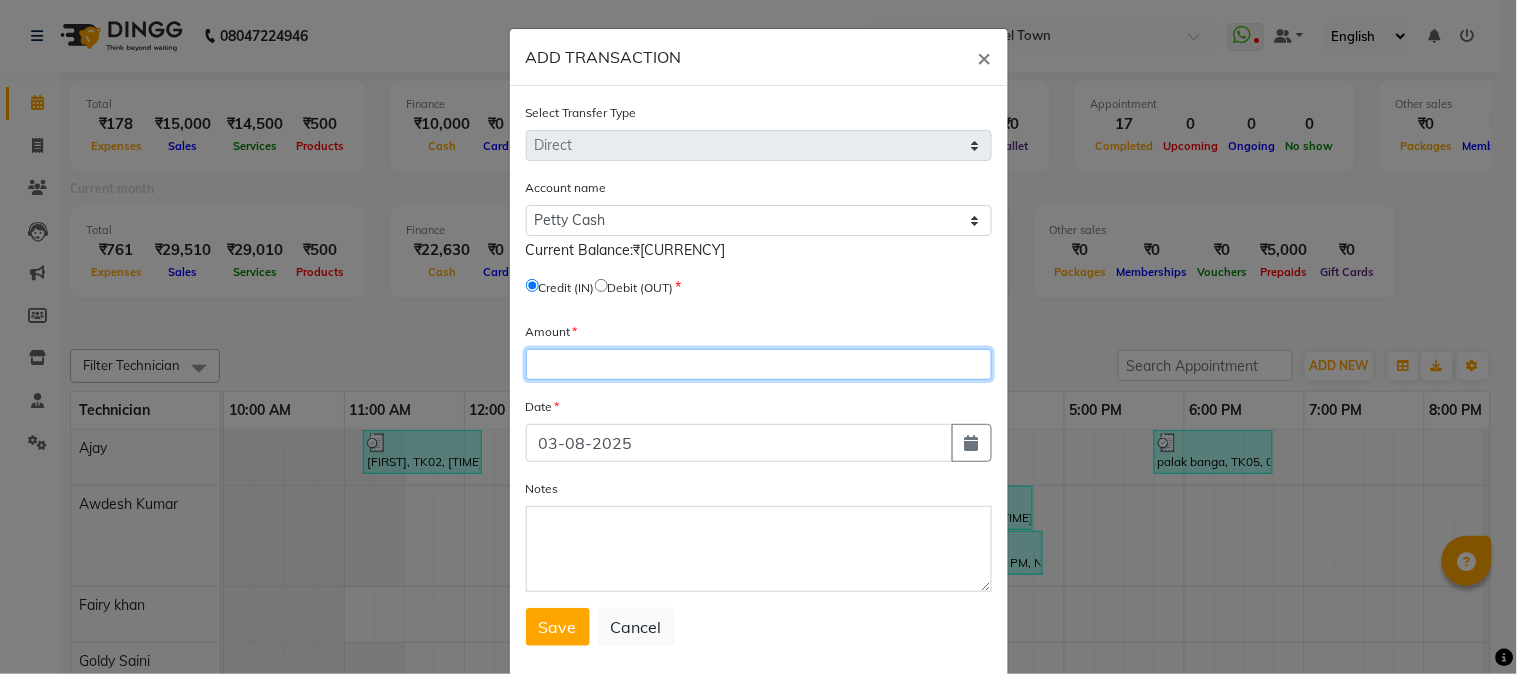 click 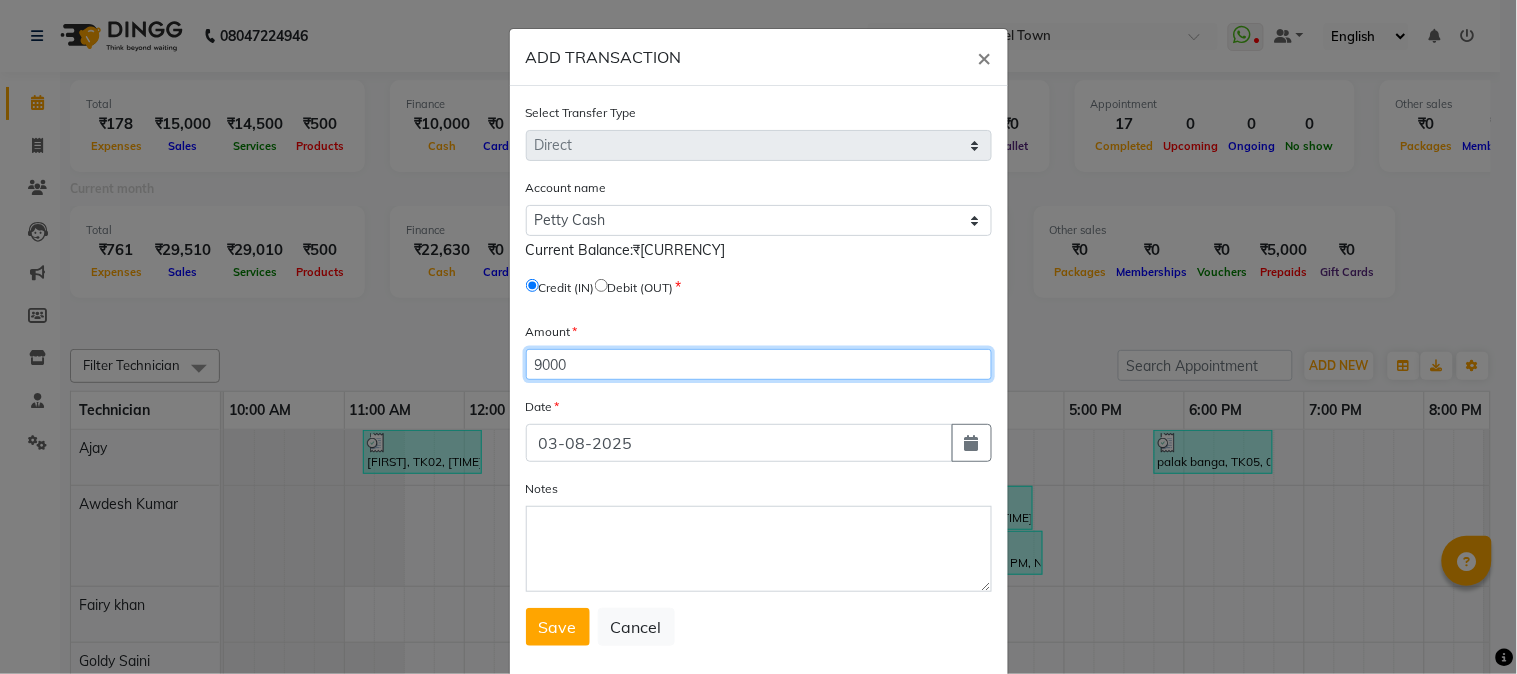 type on "9000" 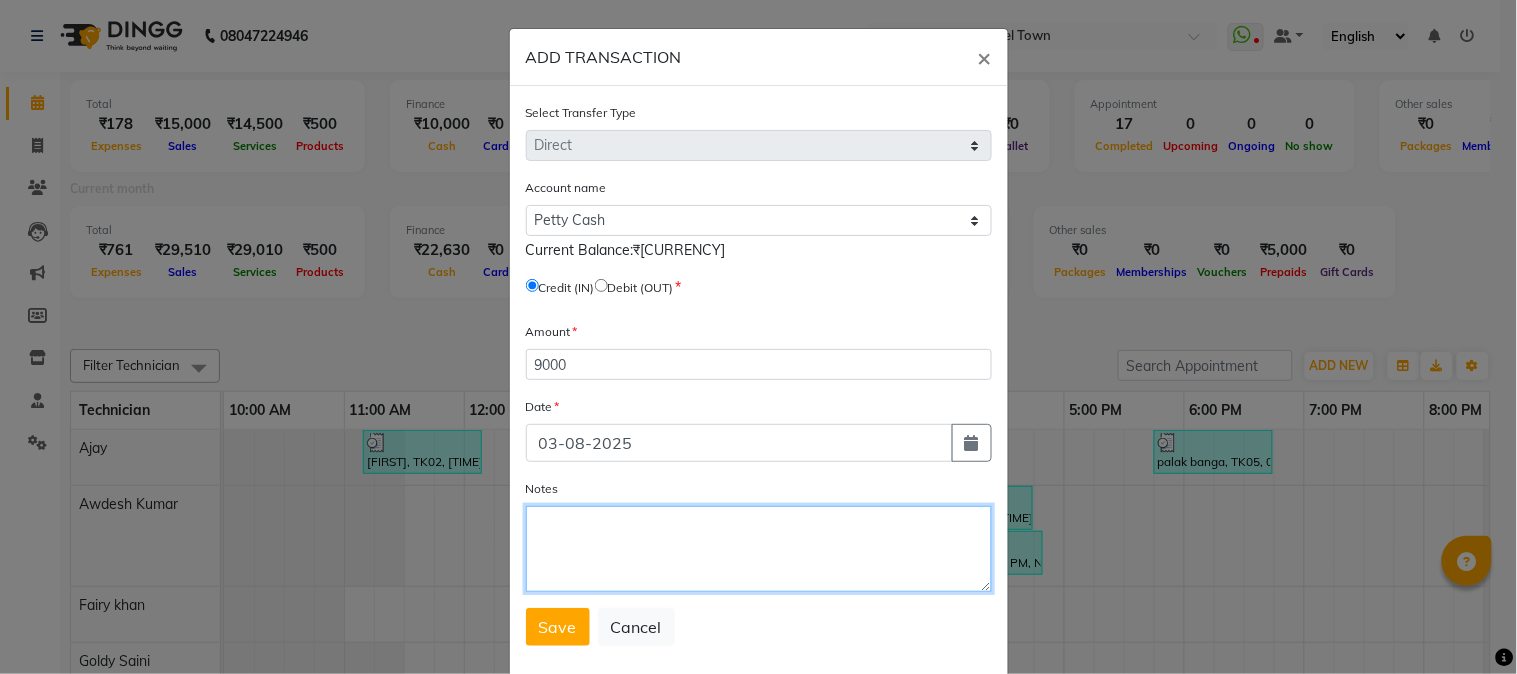 click on "Notes" at bounding box center (759, 549) 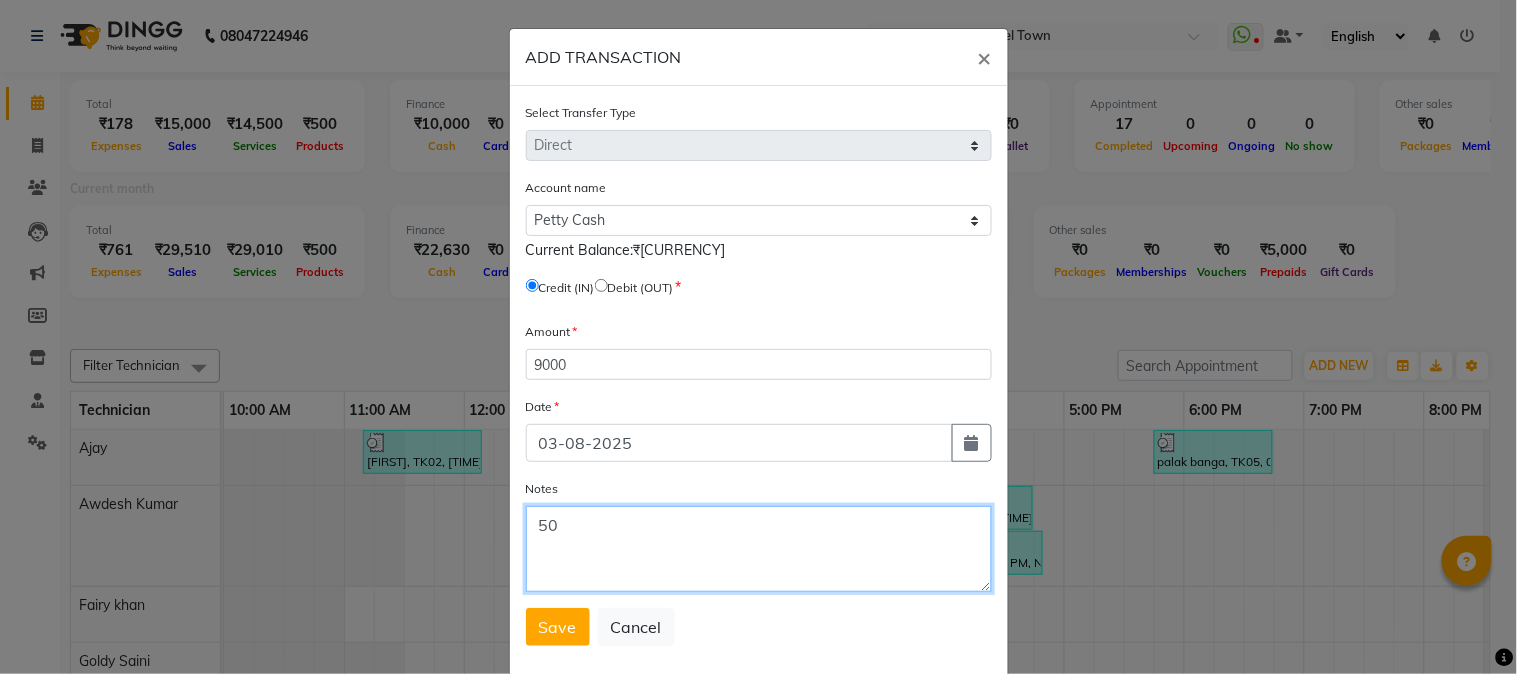 type on "5" 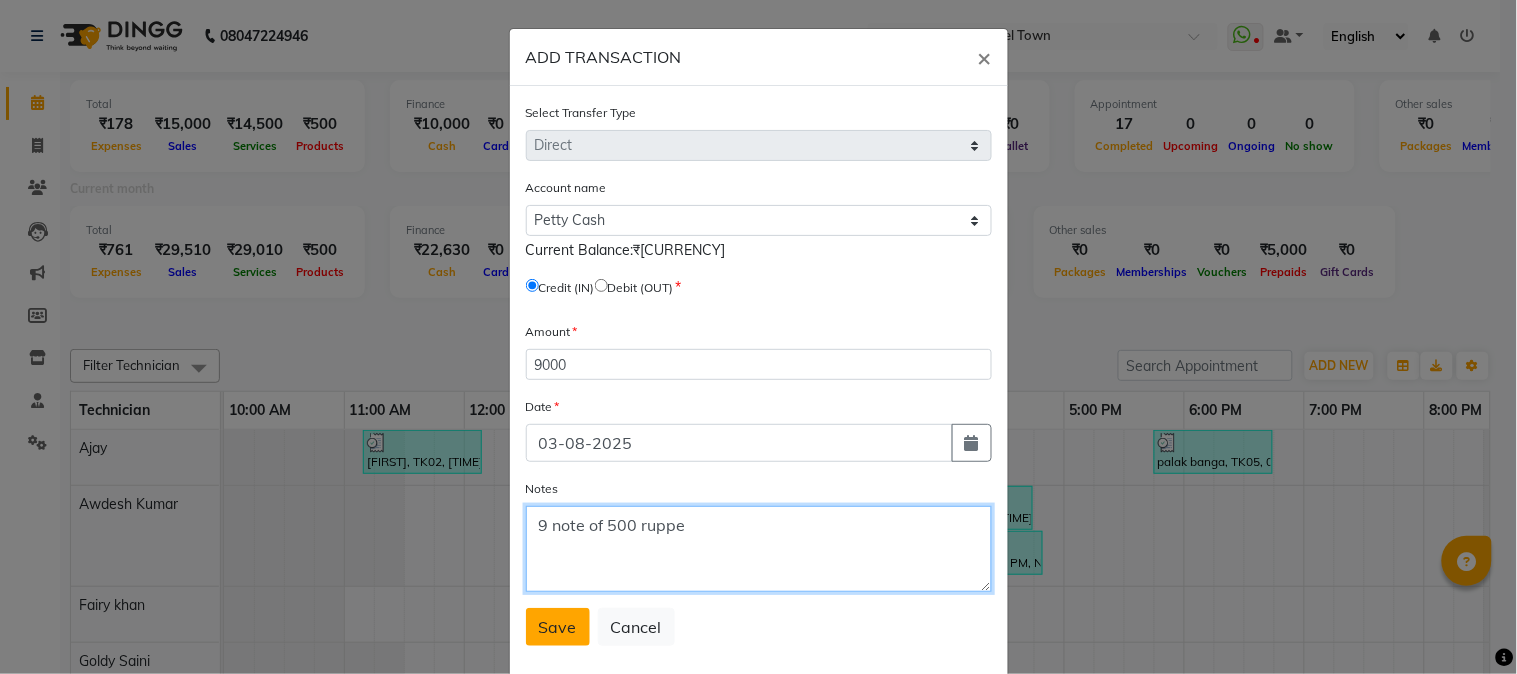 type on "9 note of 500 ruppe" 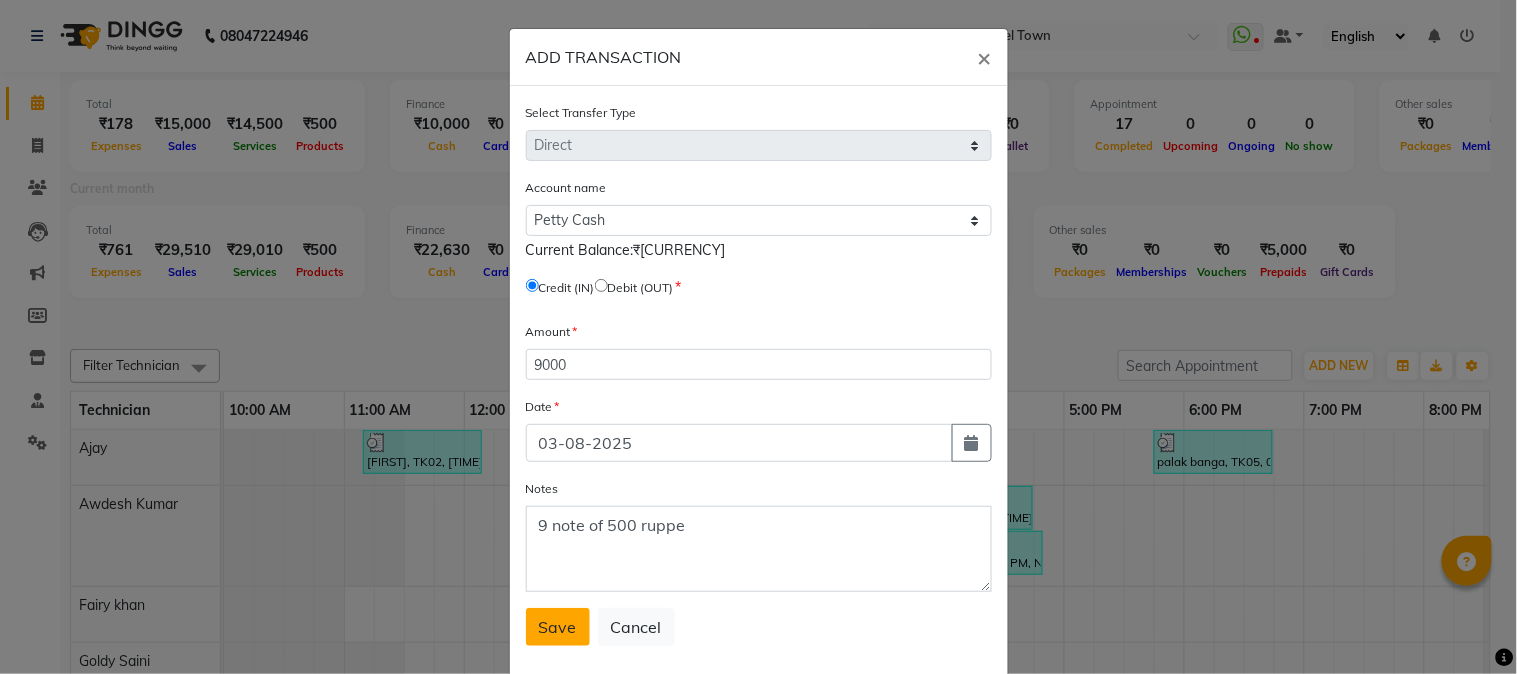 click on "Save" at bounding box center (558, 627) 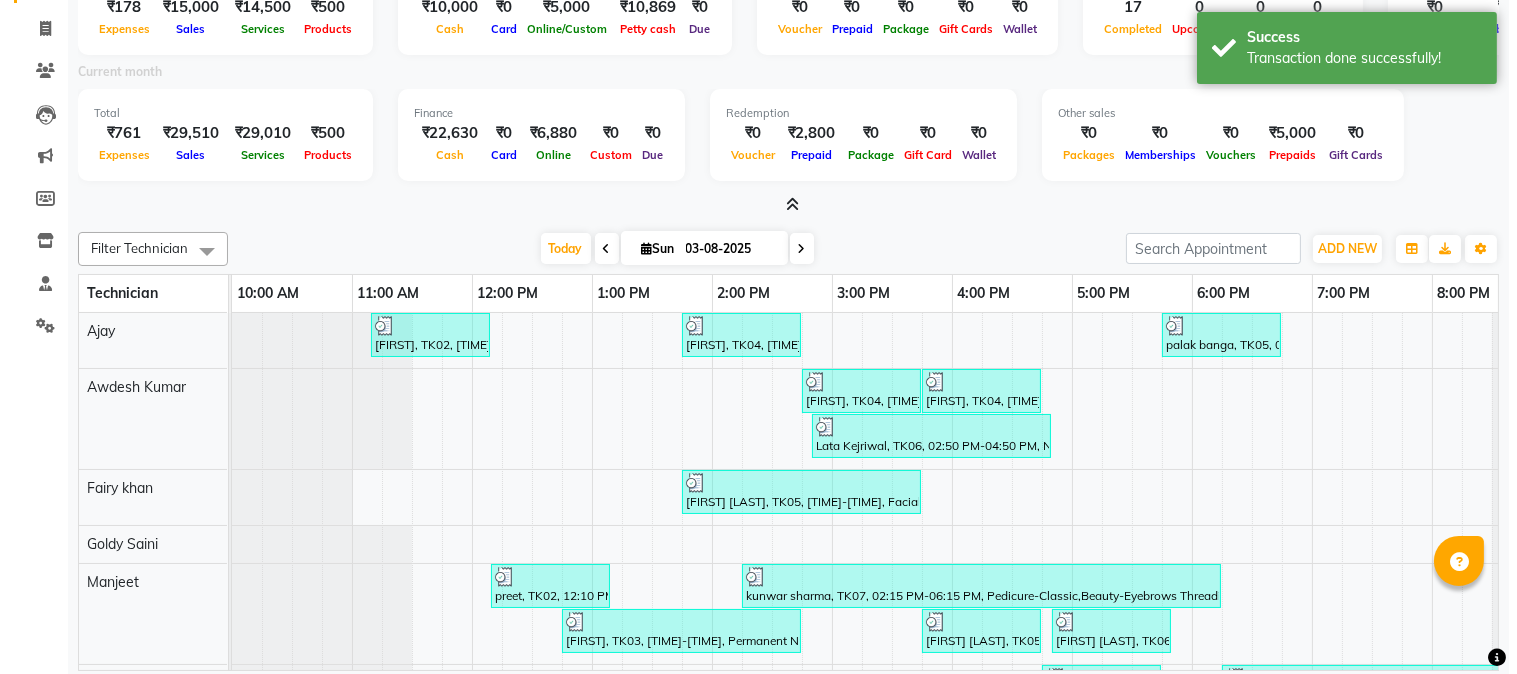 scroll, scrollTop: 0, scrollLeft: 0, axis: both 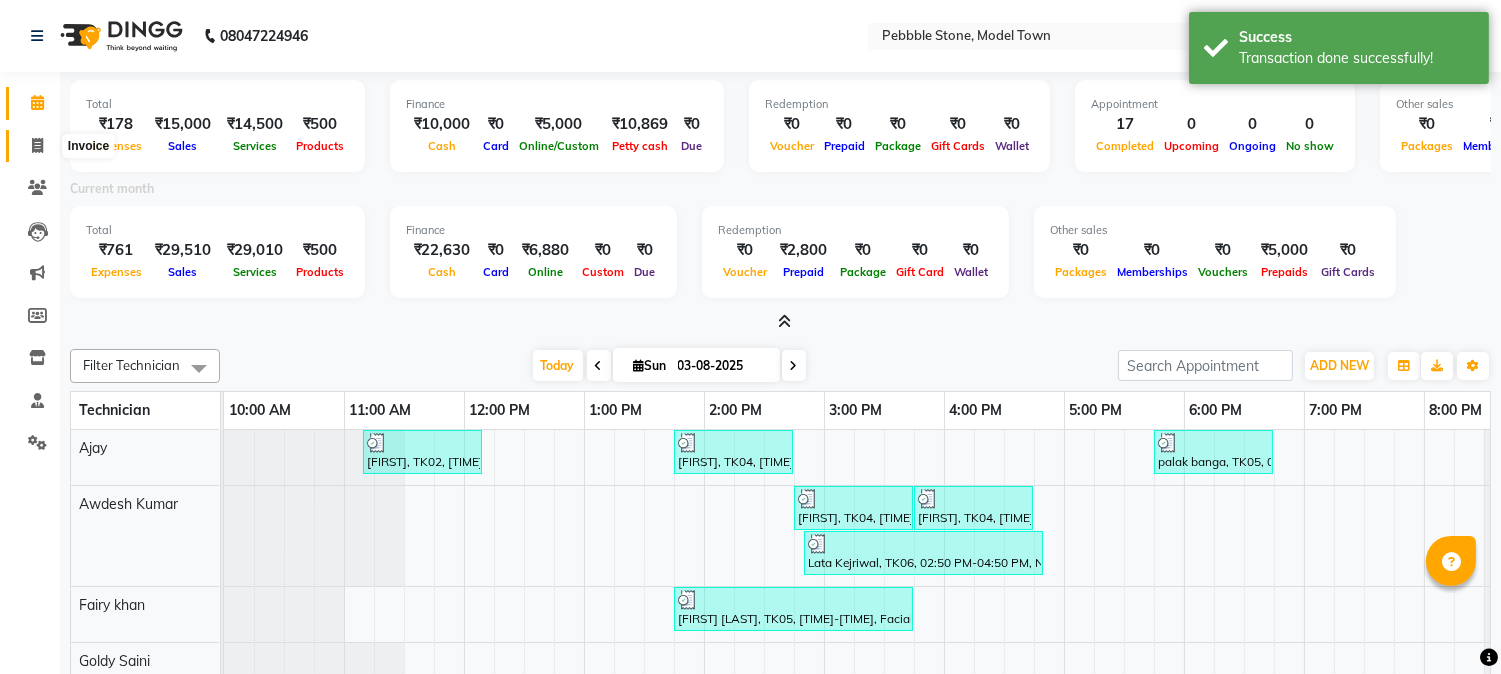 click 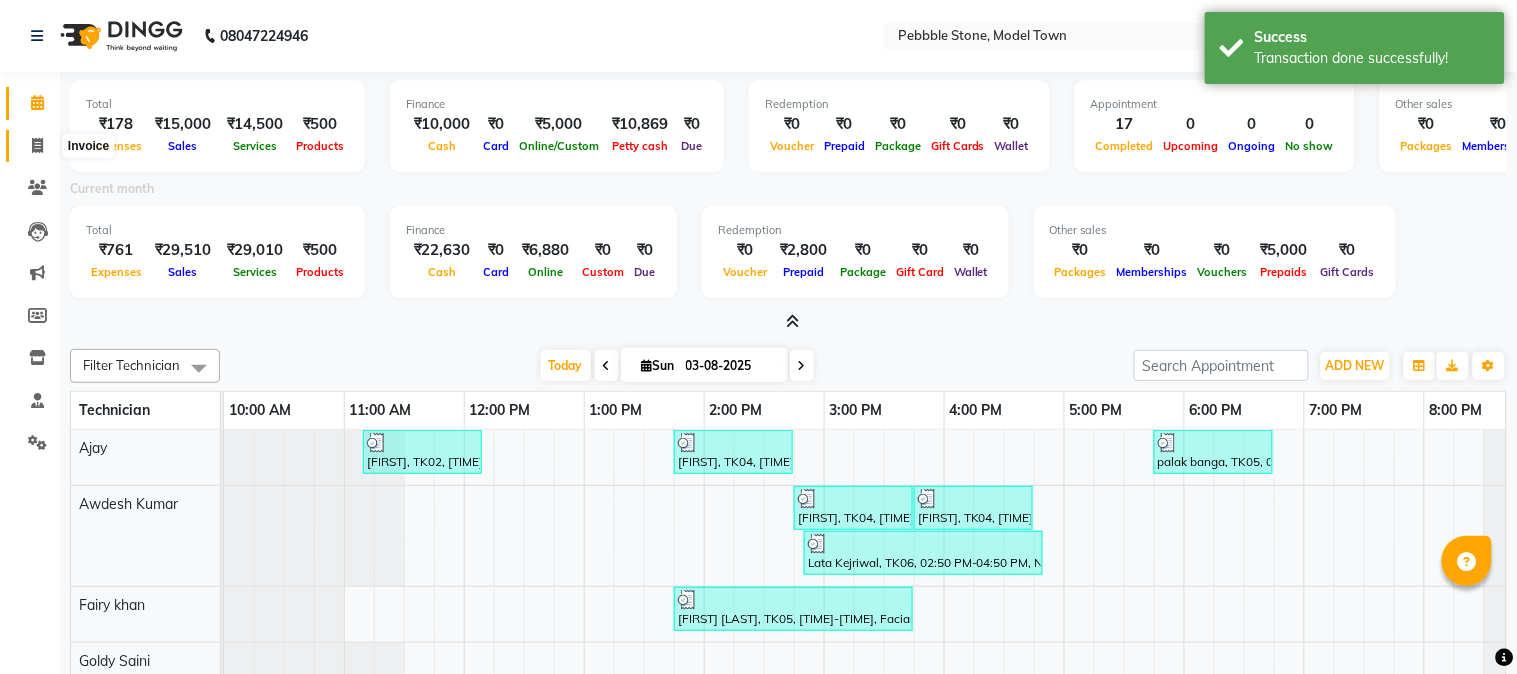 select on "service" 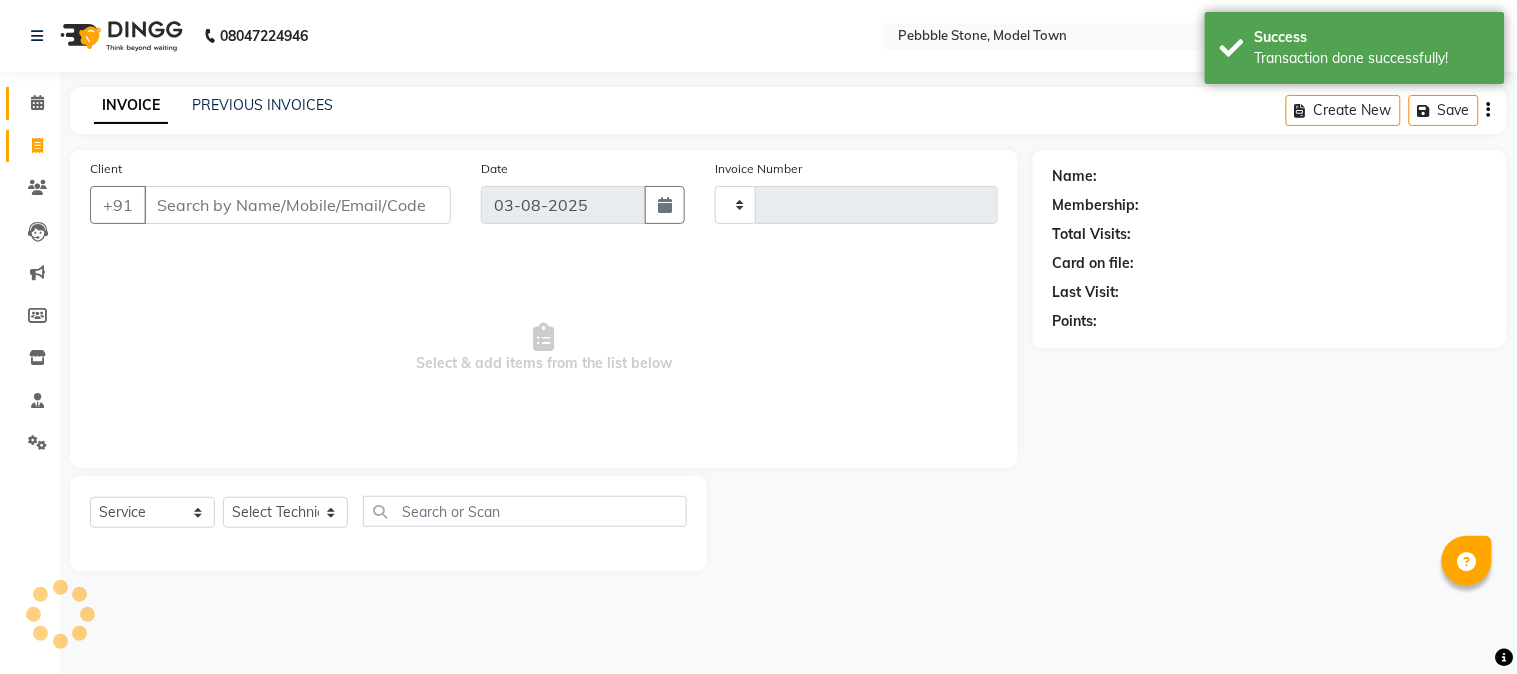 type on "0031" 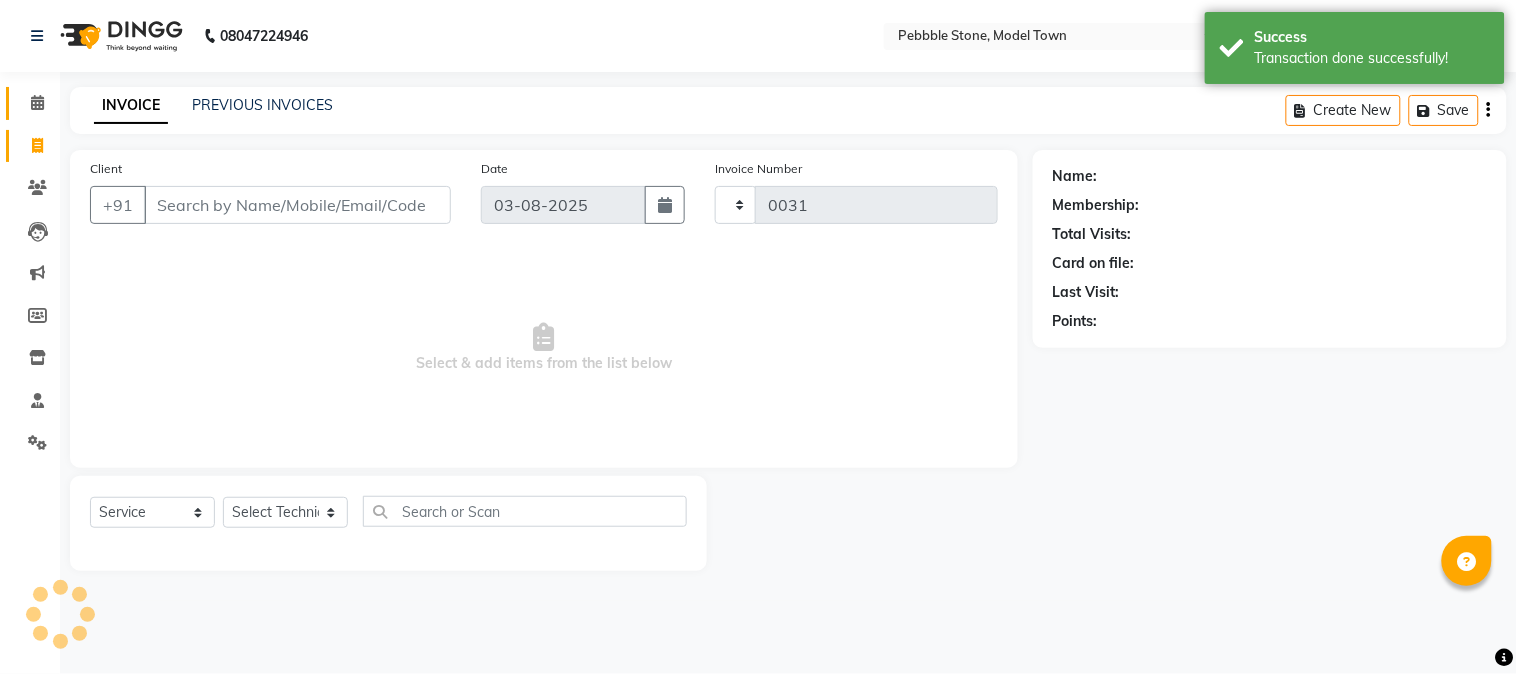 select on "8684" 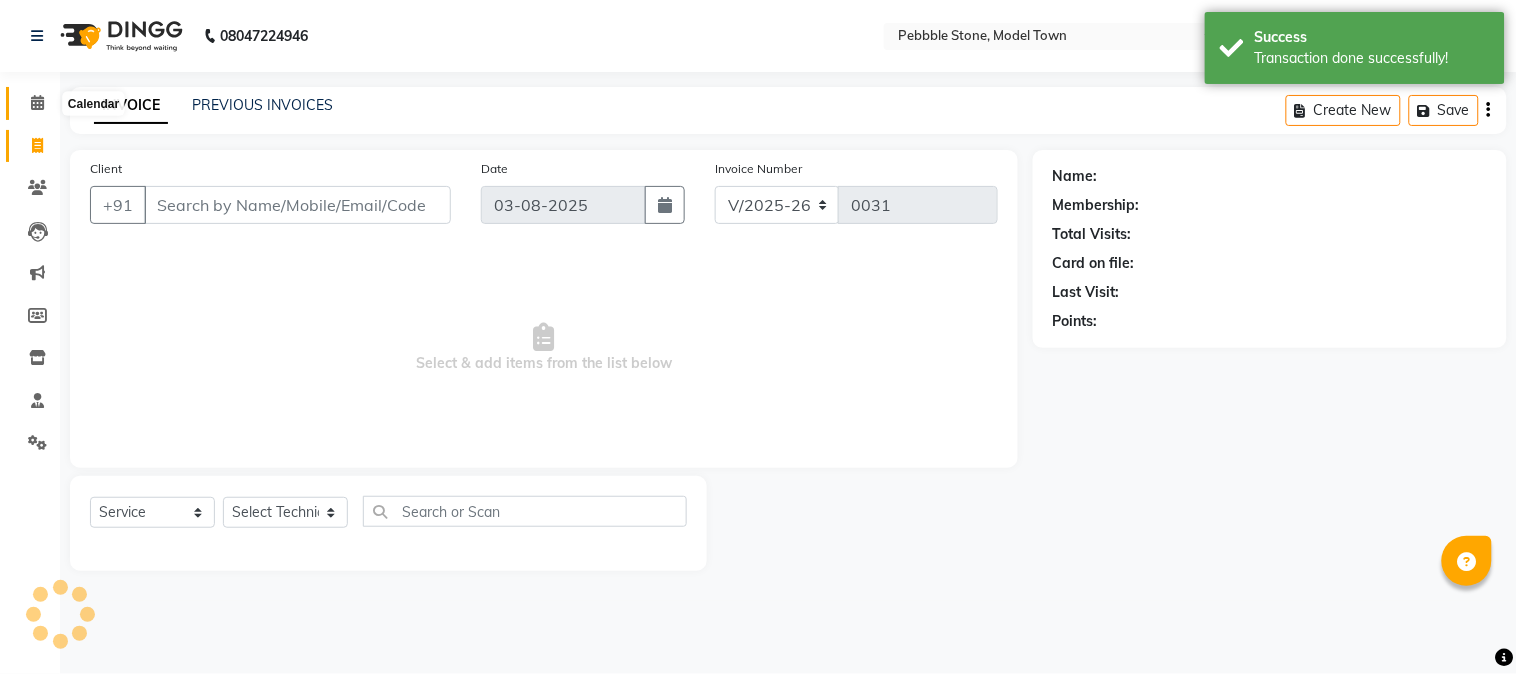 click 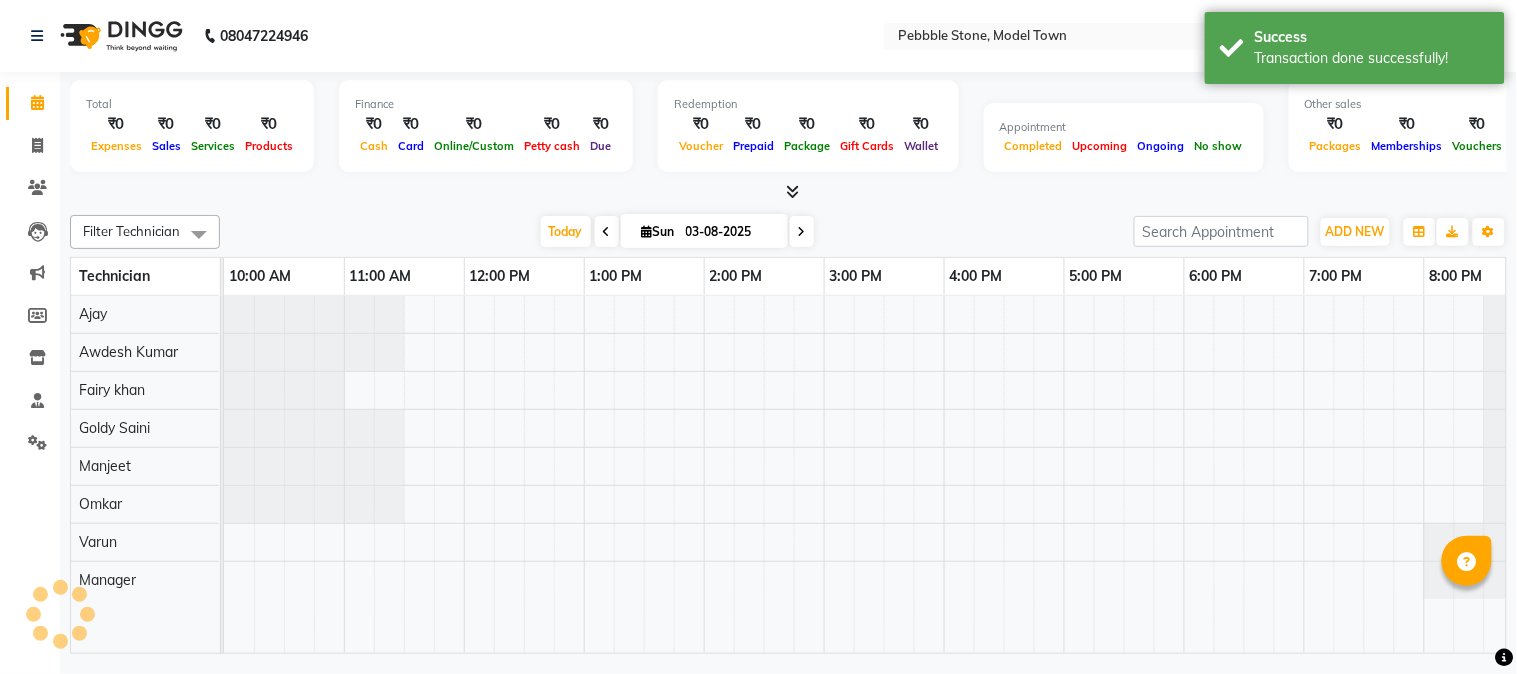 scroll, scrollTop: 0, scrollLeft: 0, axis: both 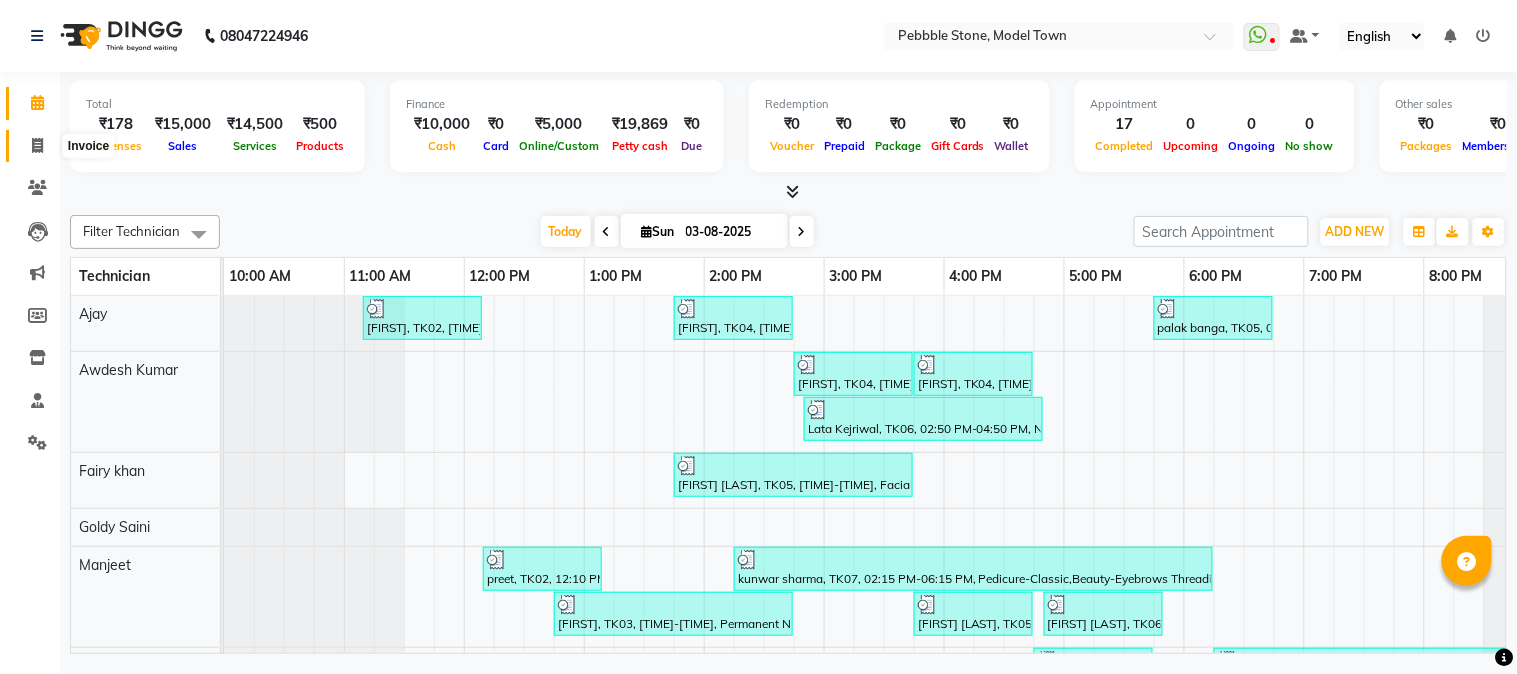 click 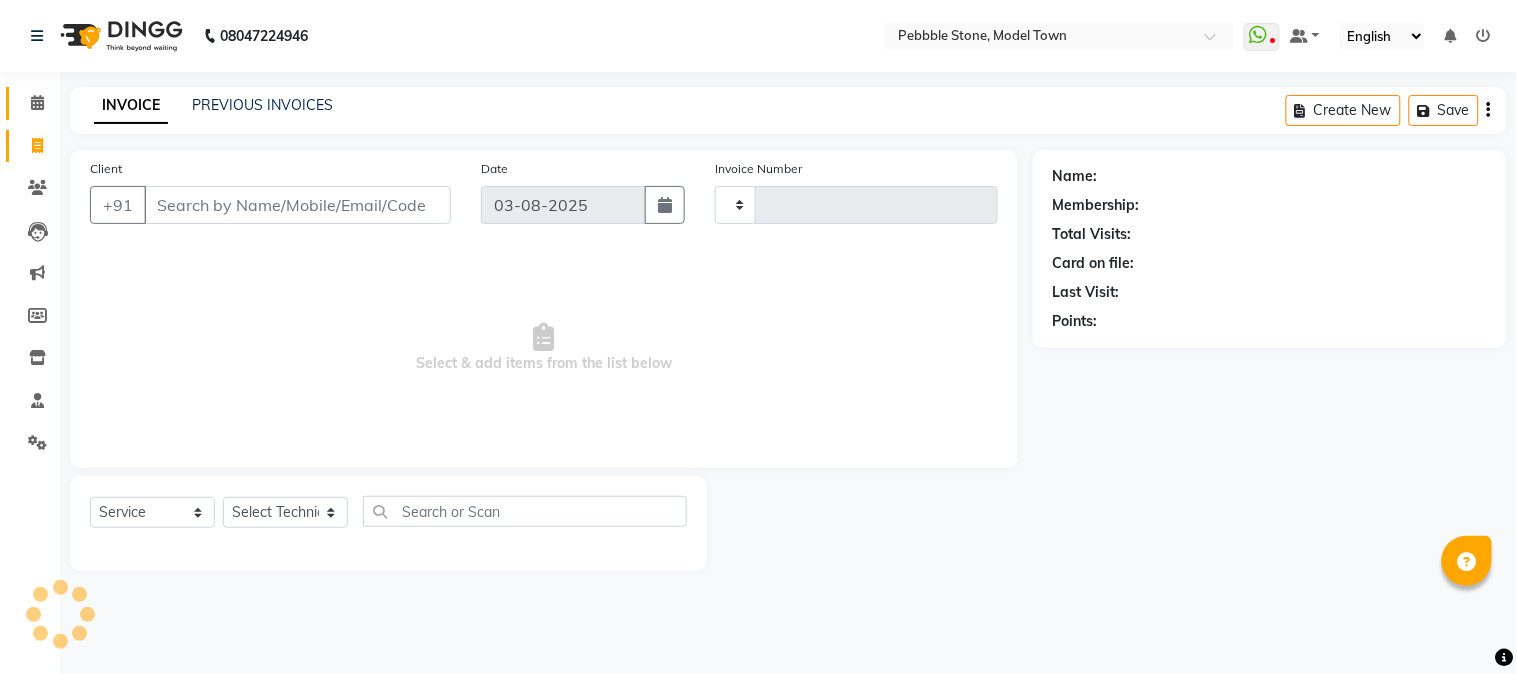 type on "0031" 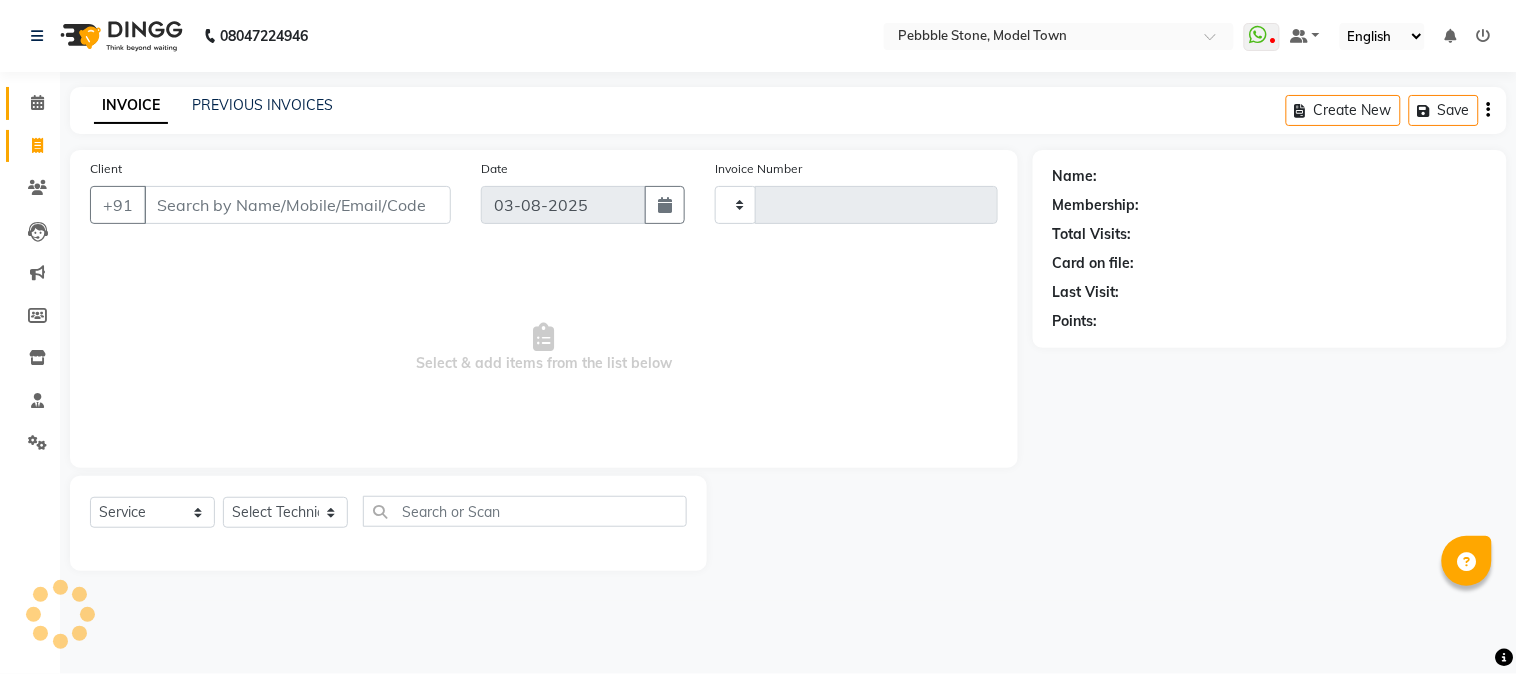 select on "8684" 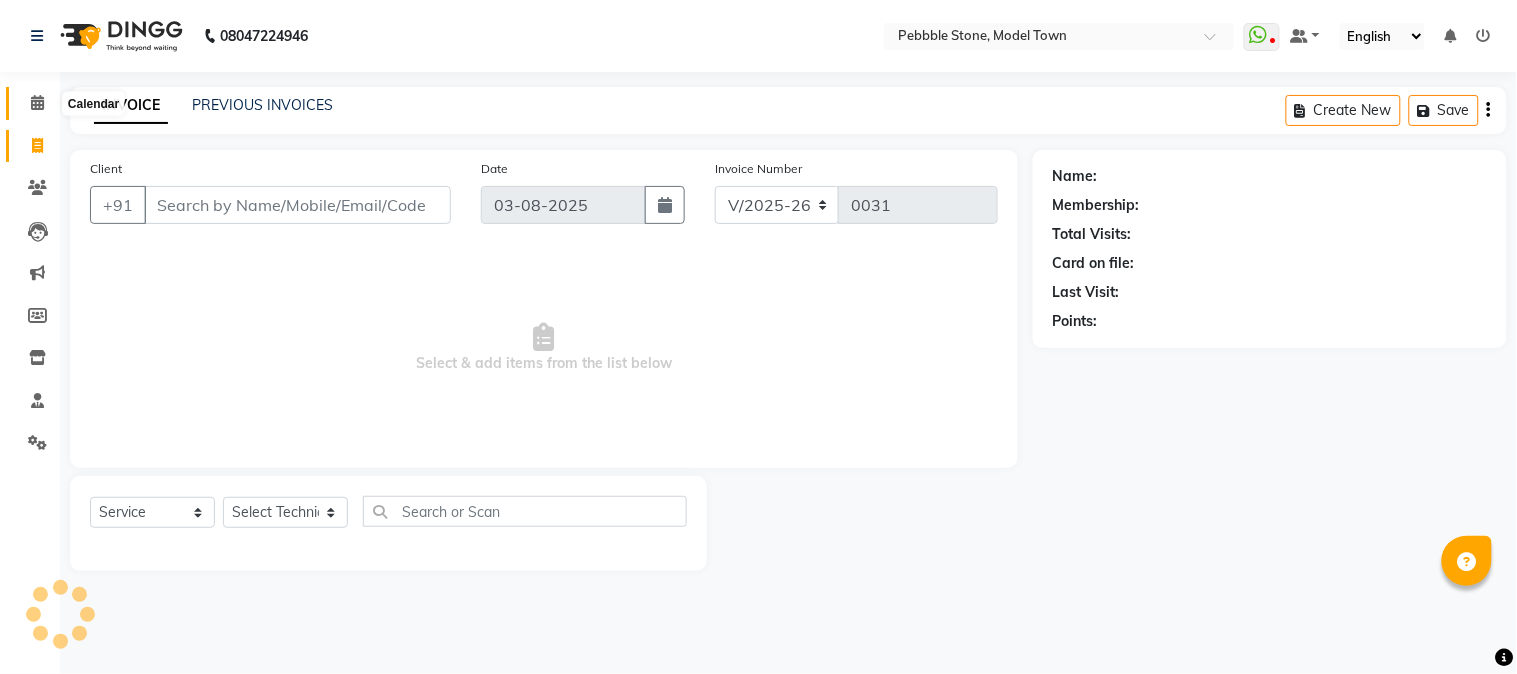 click 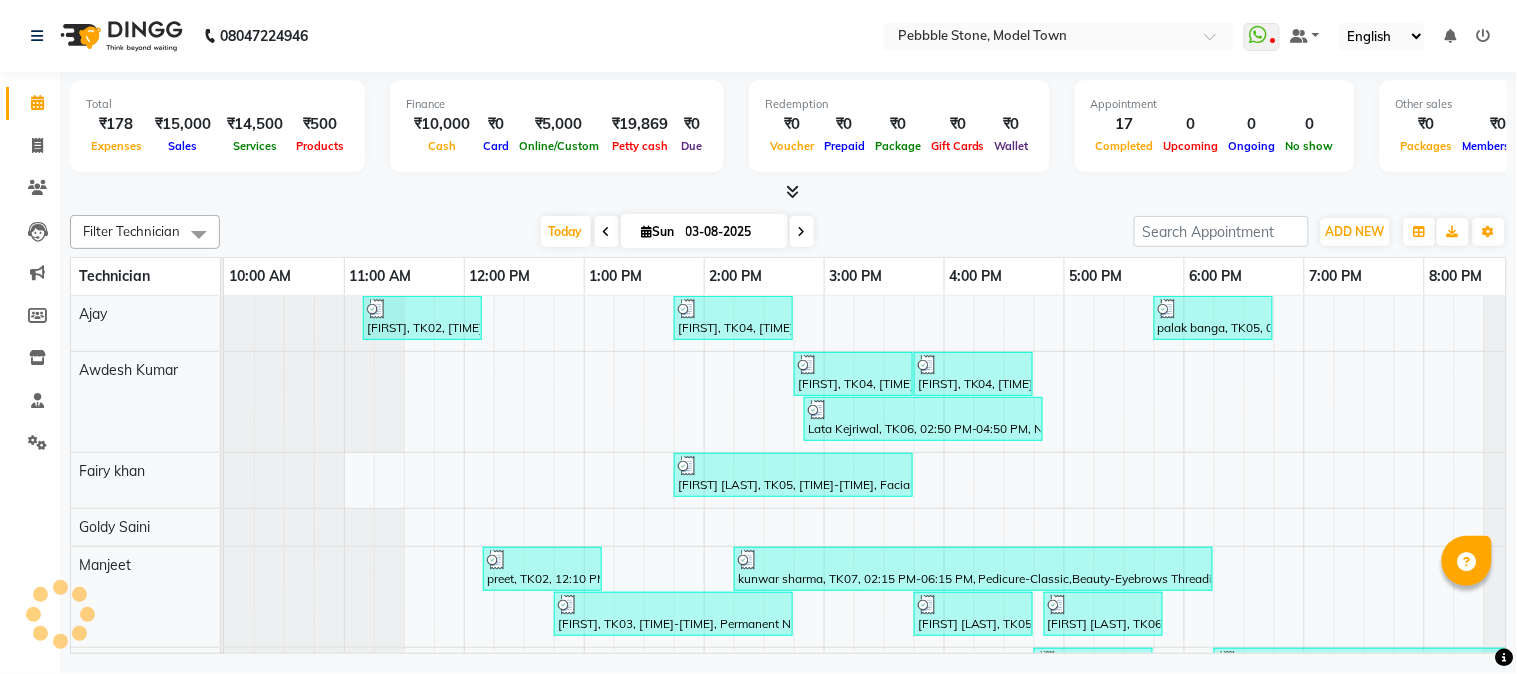 scroll, scrollTop: 0, scrollLeft: 37, axis: horizontal 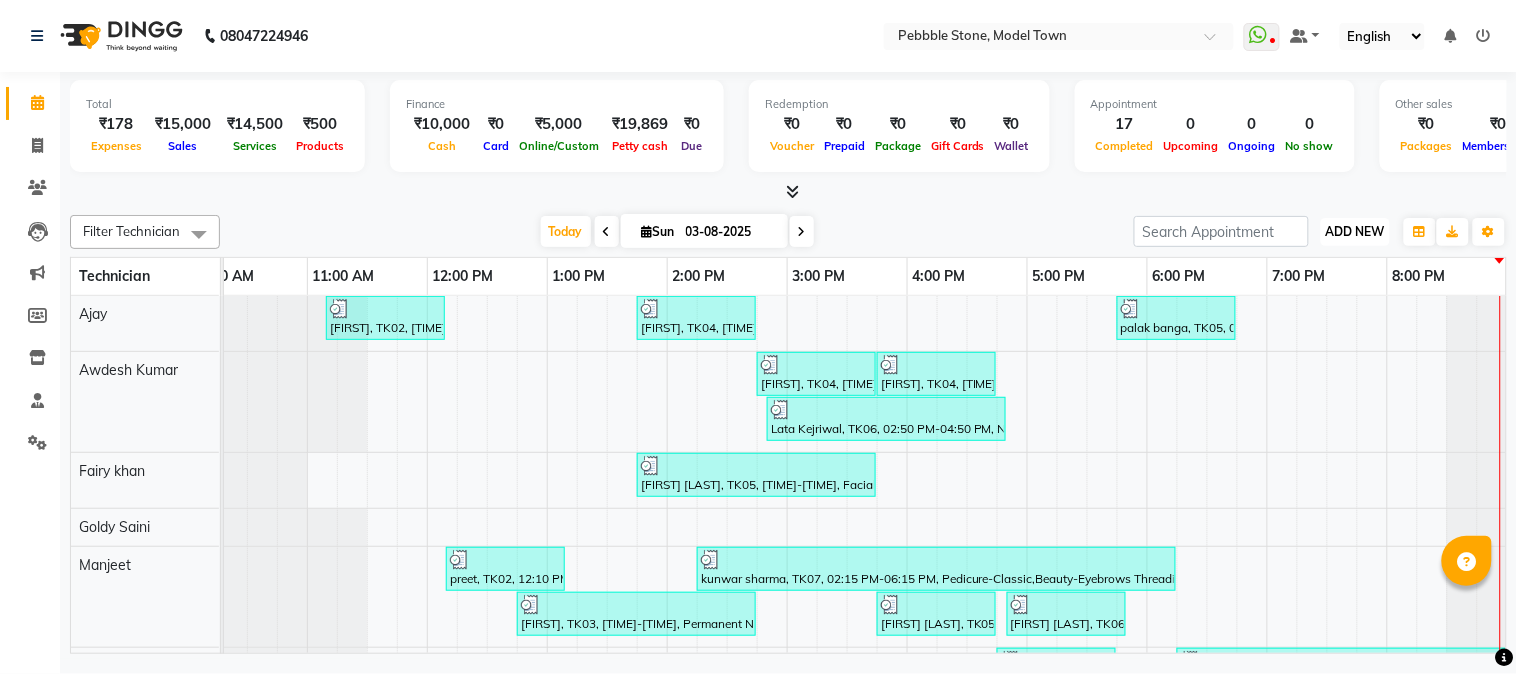 click on "ADD NEW" at bounding box center (1355, 231) 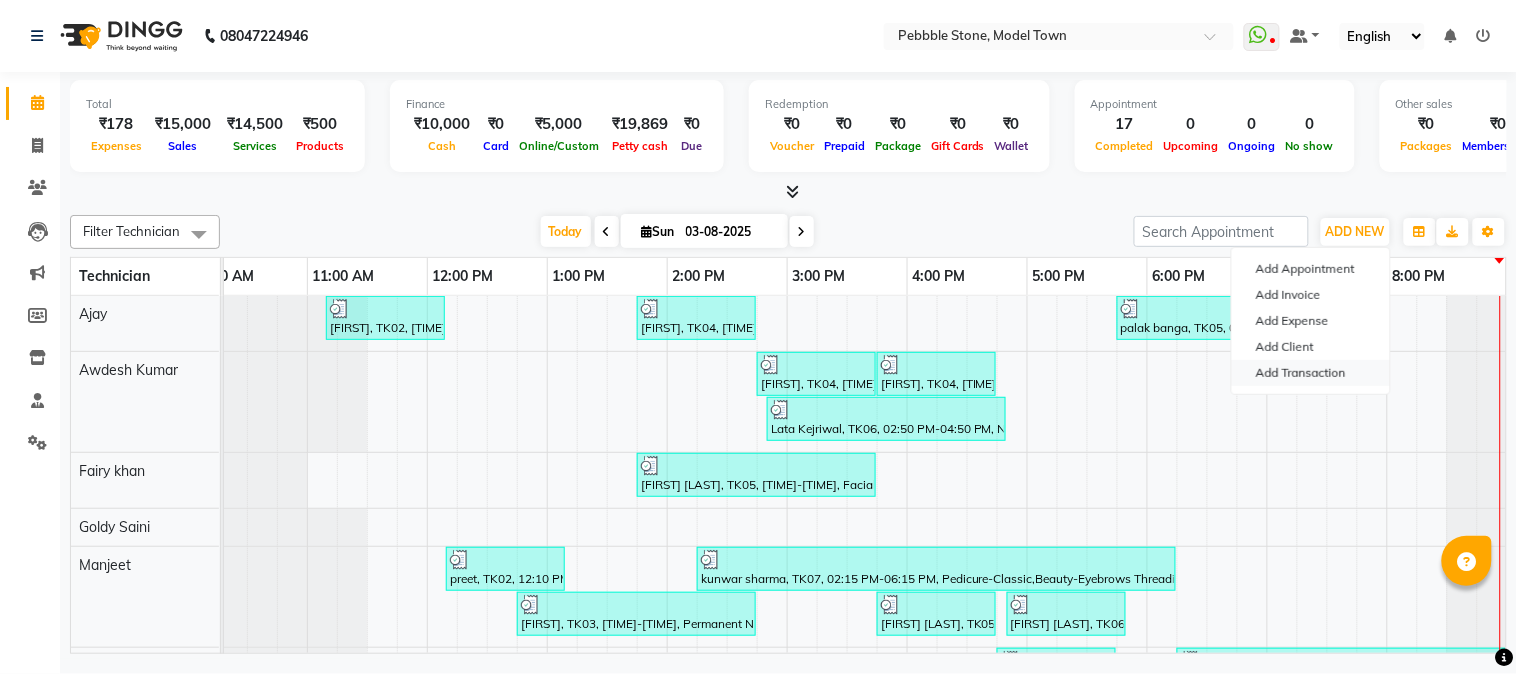 click on "Add Transaction" at bounding box center [1311, 373] 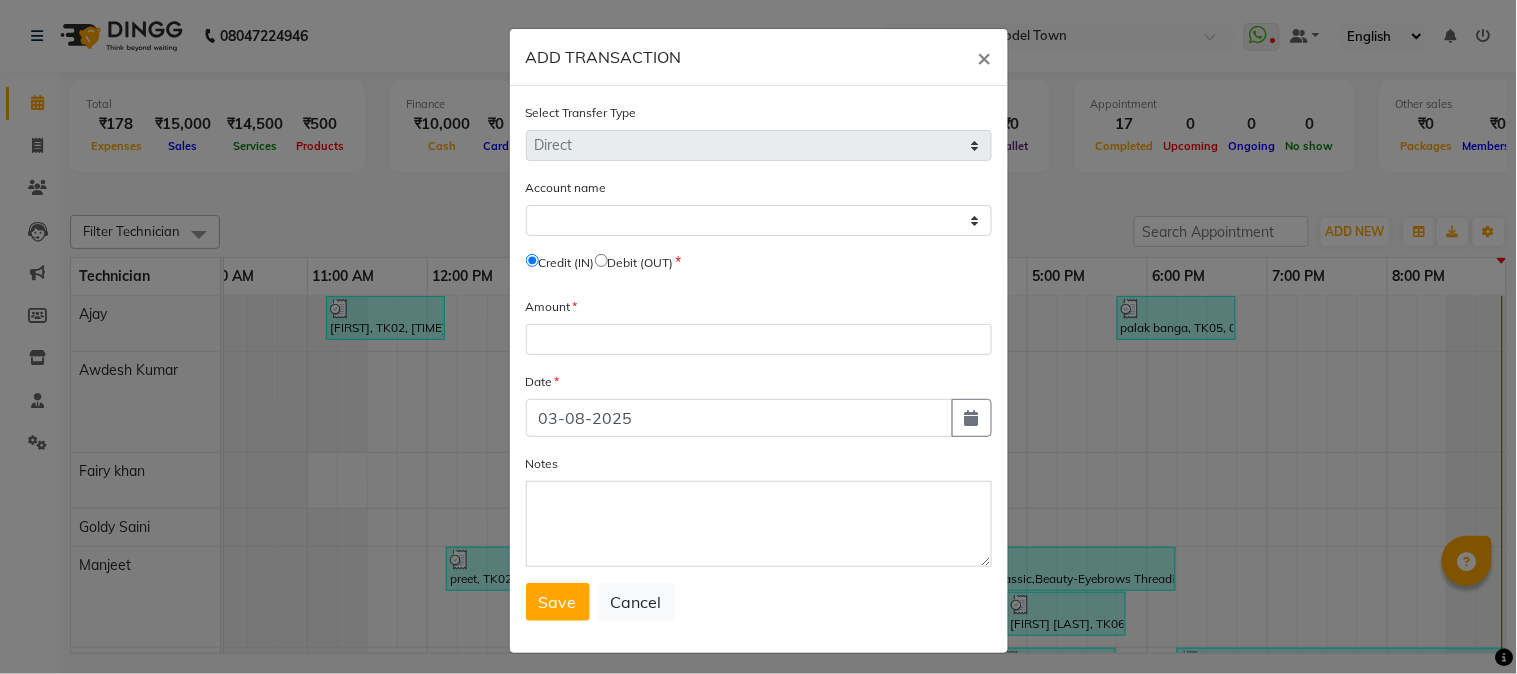 click 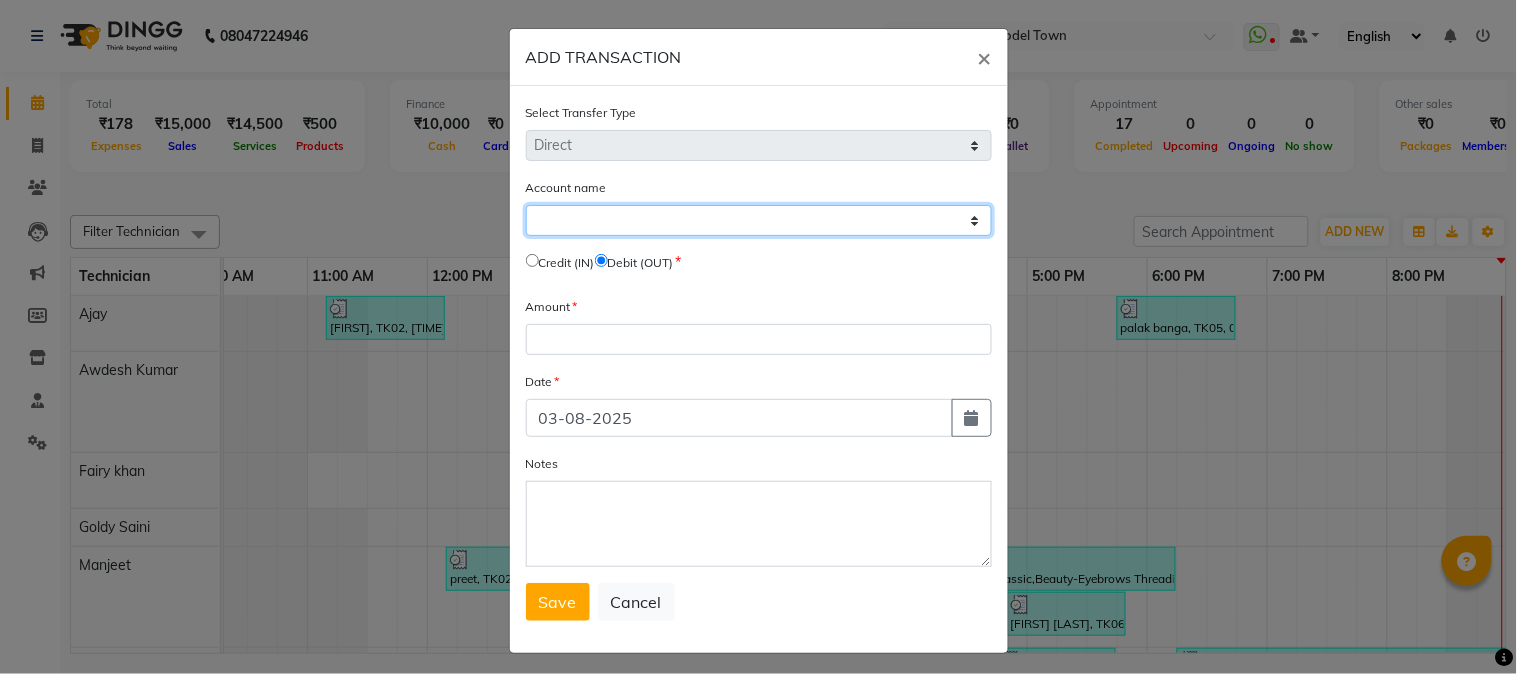 click on "Select Petty Cash Default Account" 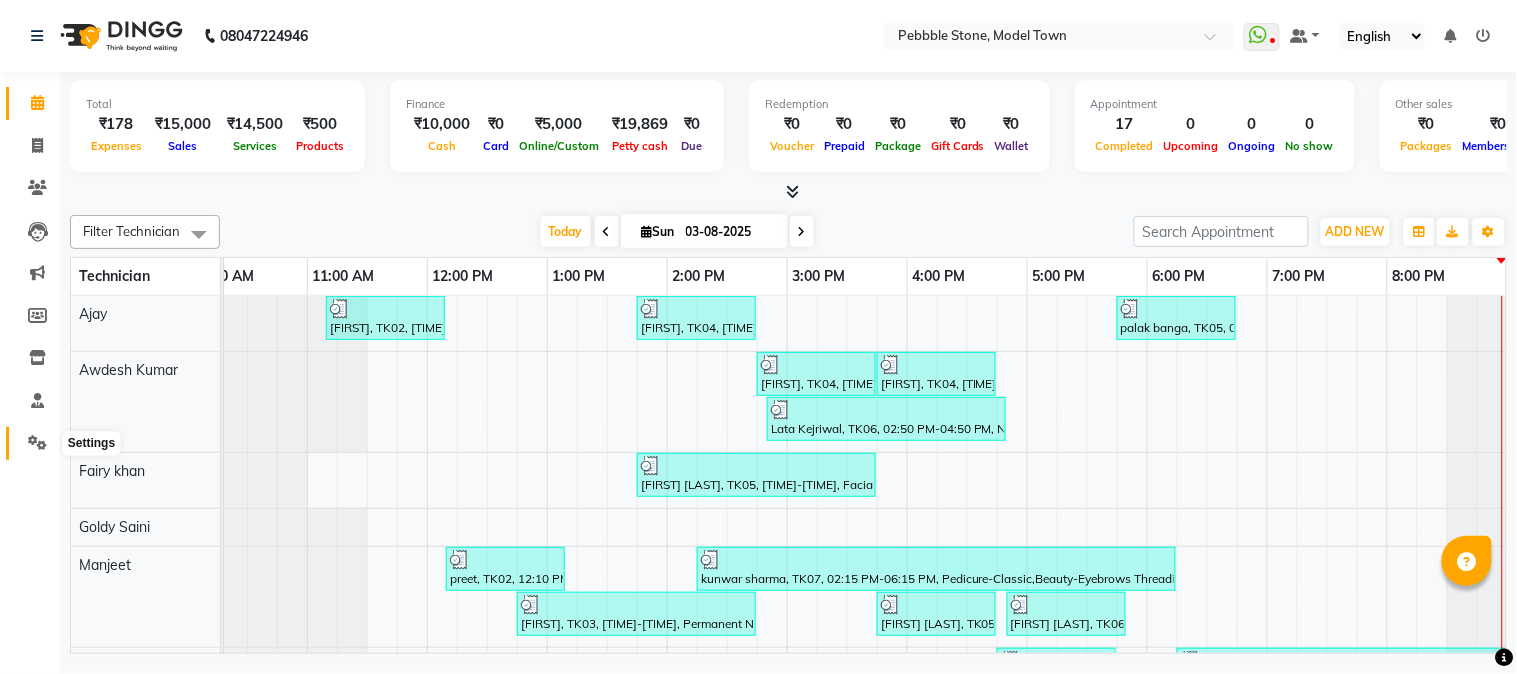 click 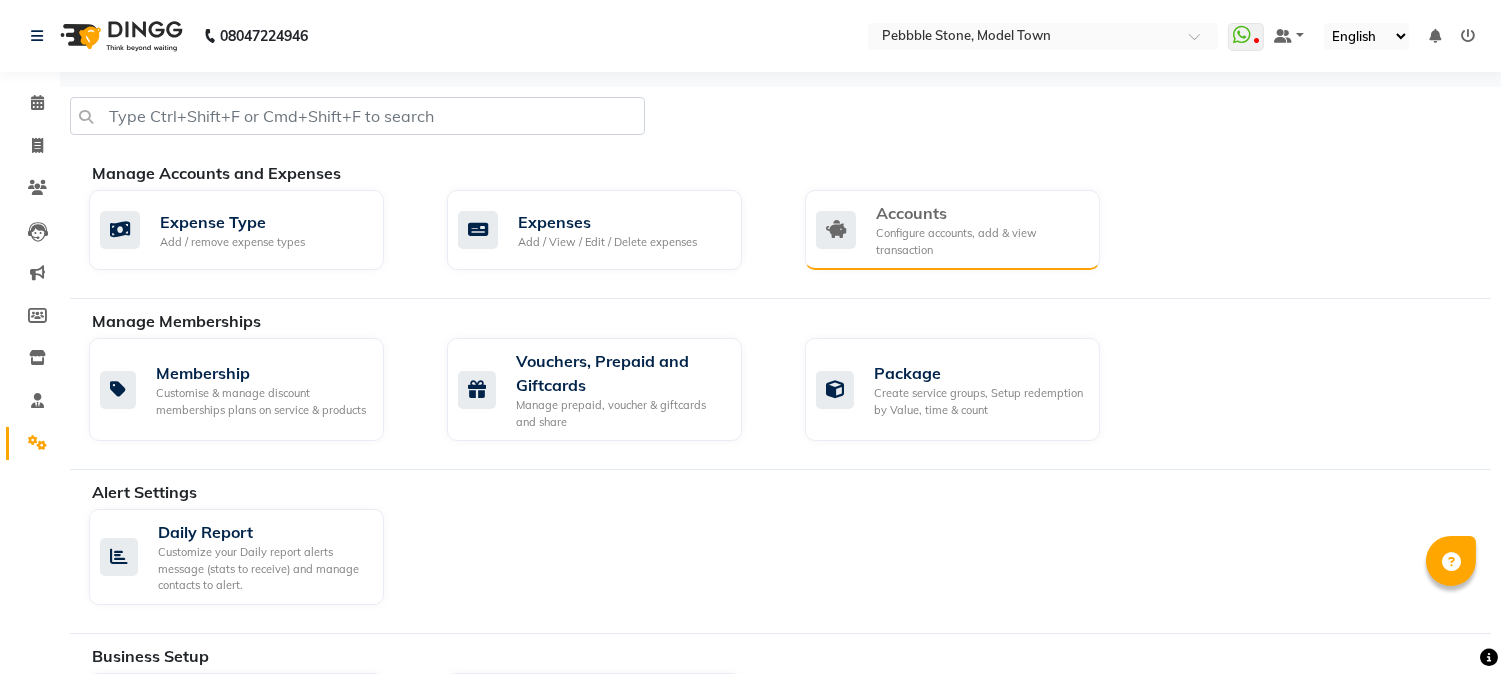 click on "Accounts" 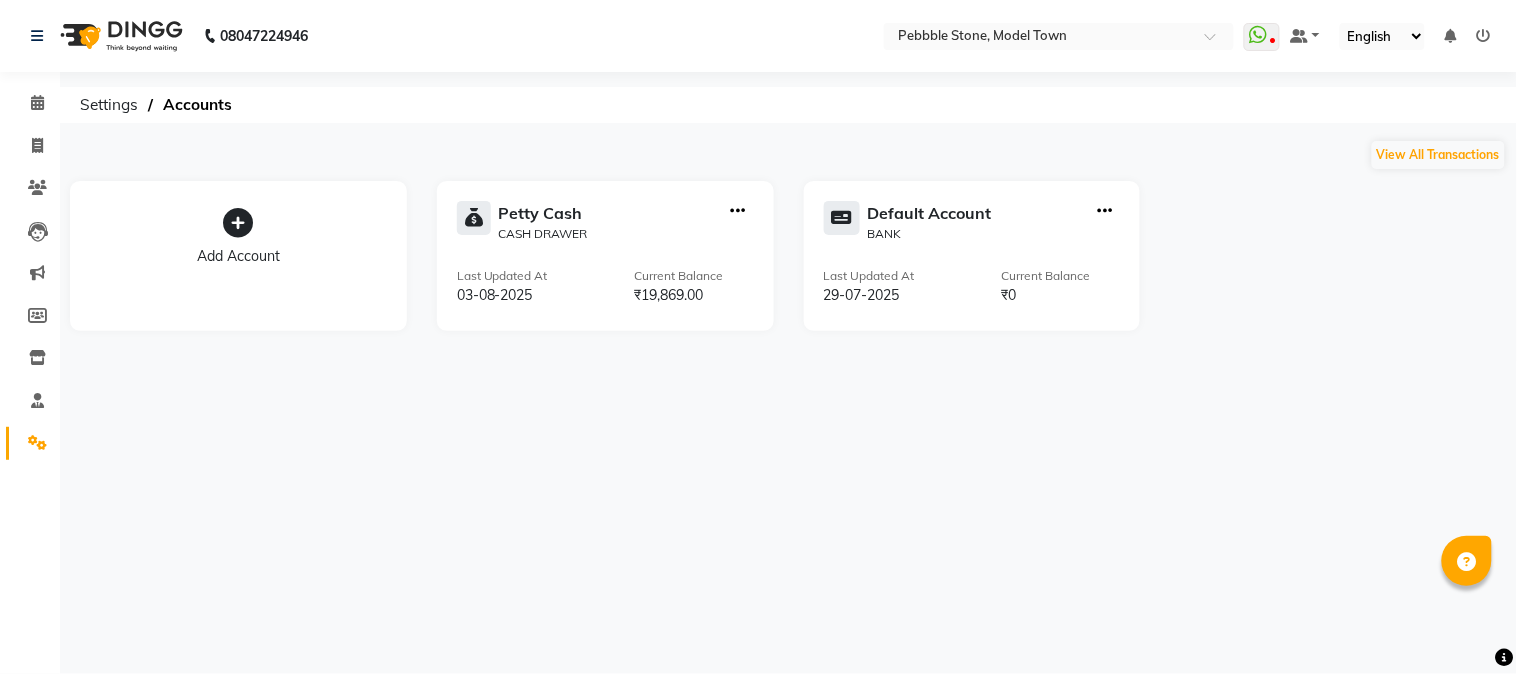 click on "Petty Cash  CASH DRAWER Last Updated At  [DATE] Current Balance  ₹[CURRENCY]" 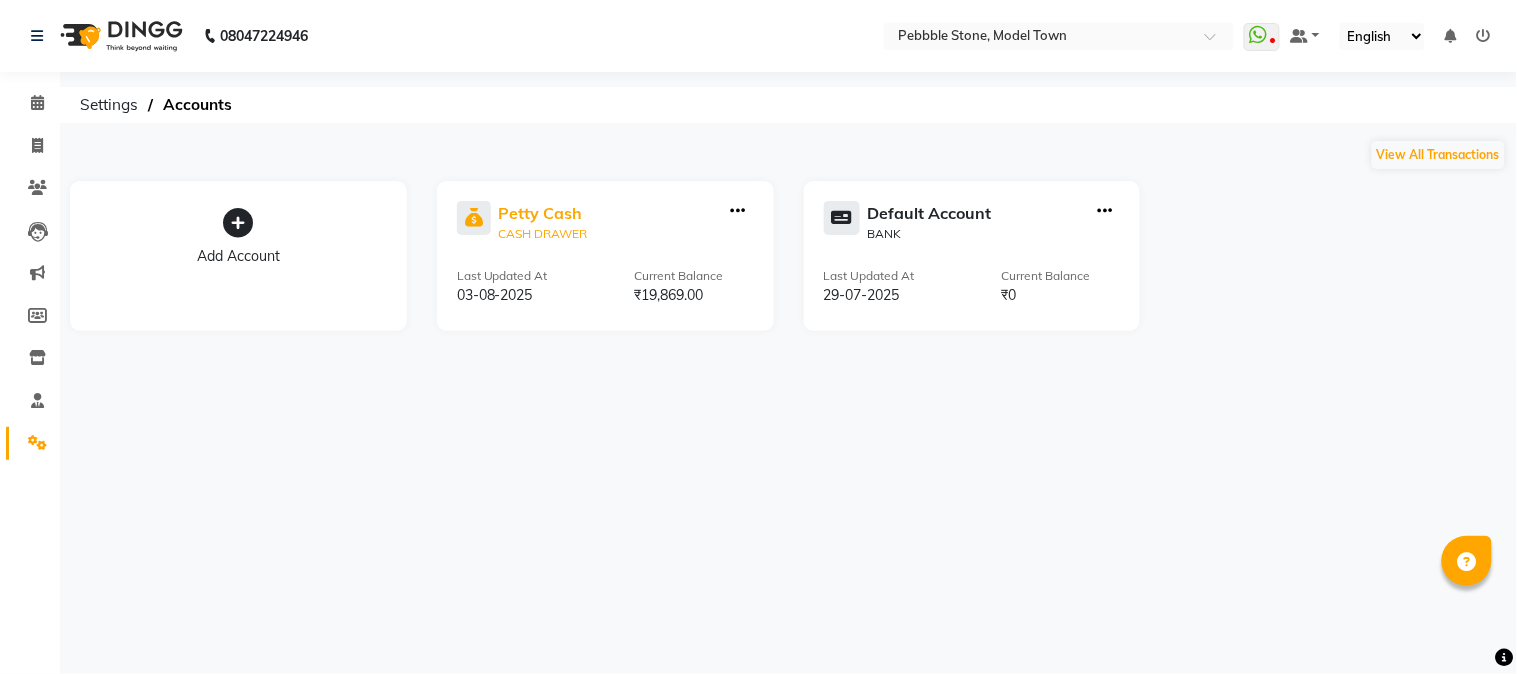 click on "Petty Cash" 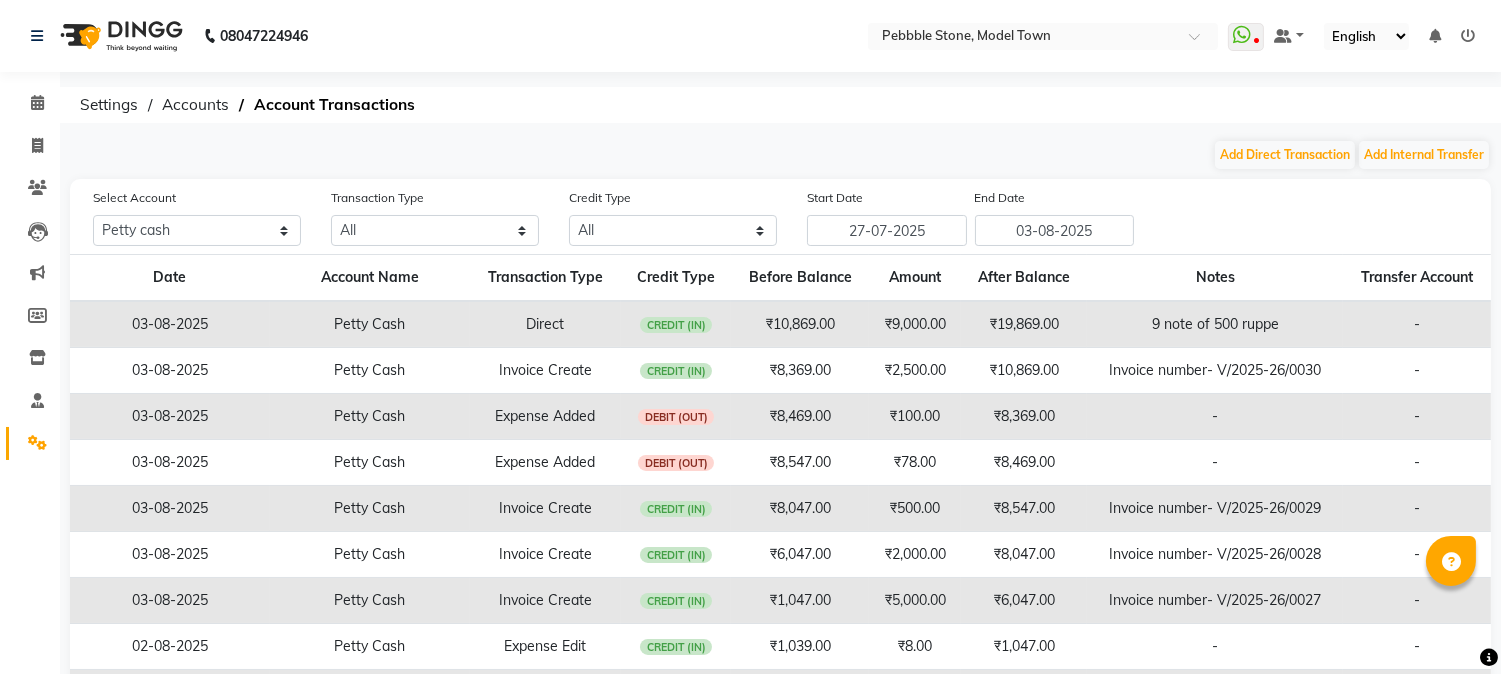 click on "₹19,869.00" 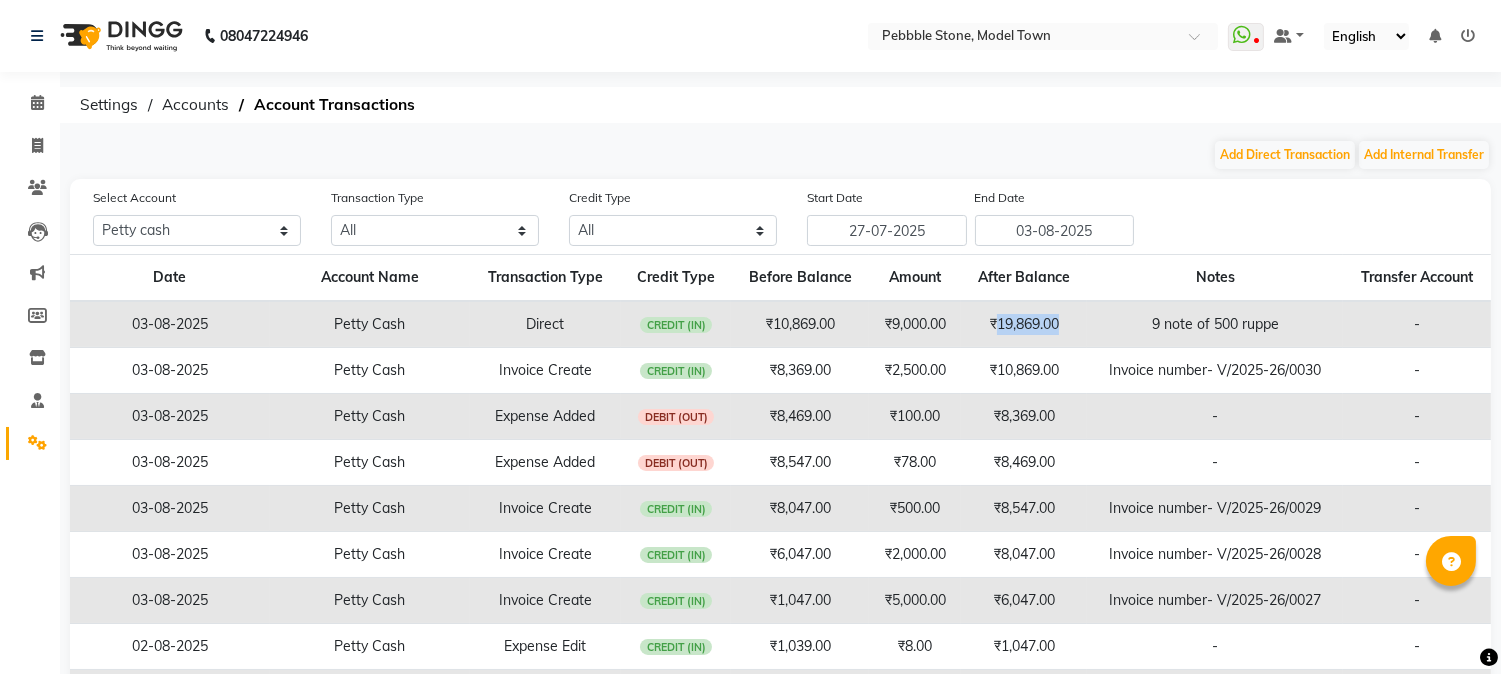 click on "₹19,869.00" 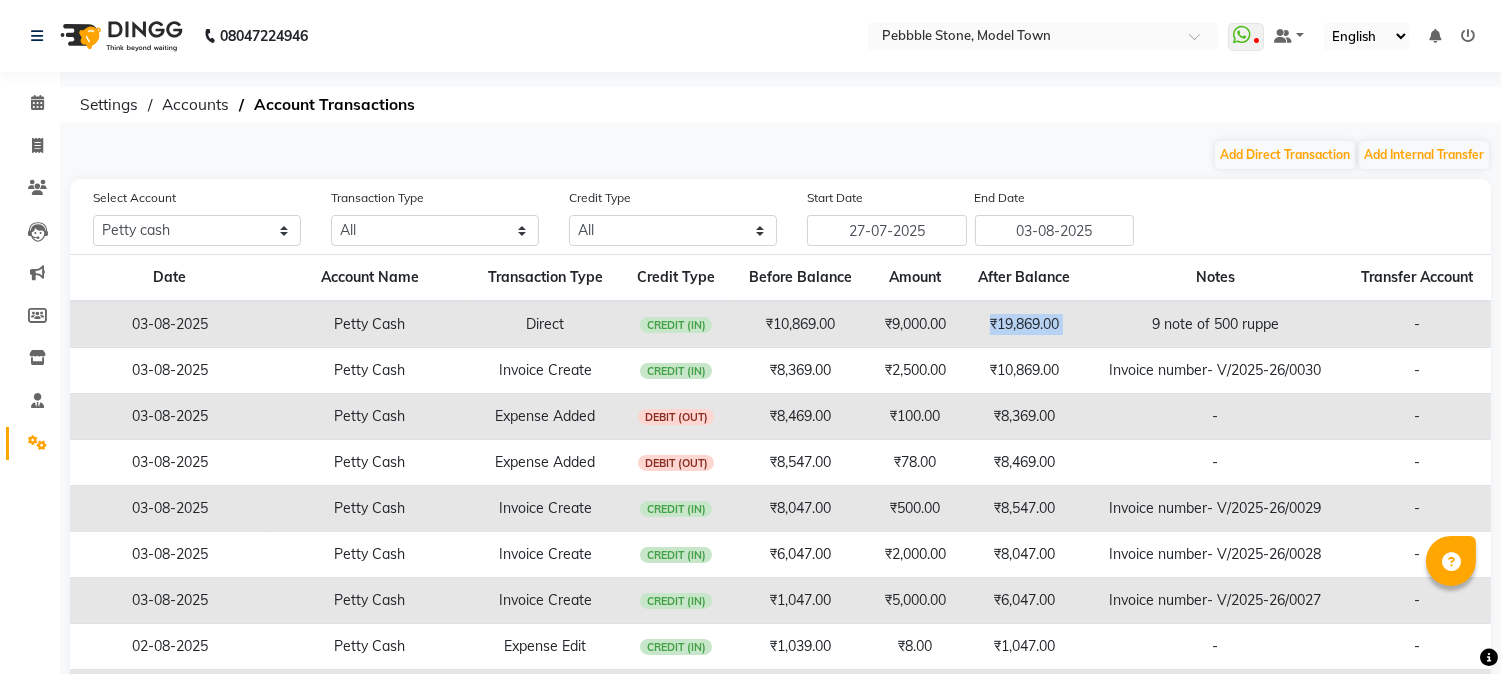 click on "₹19,869.00" 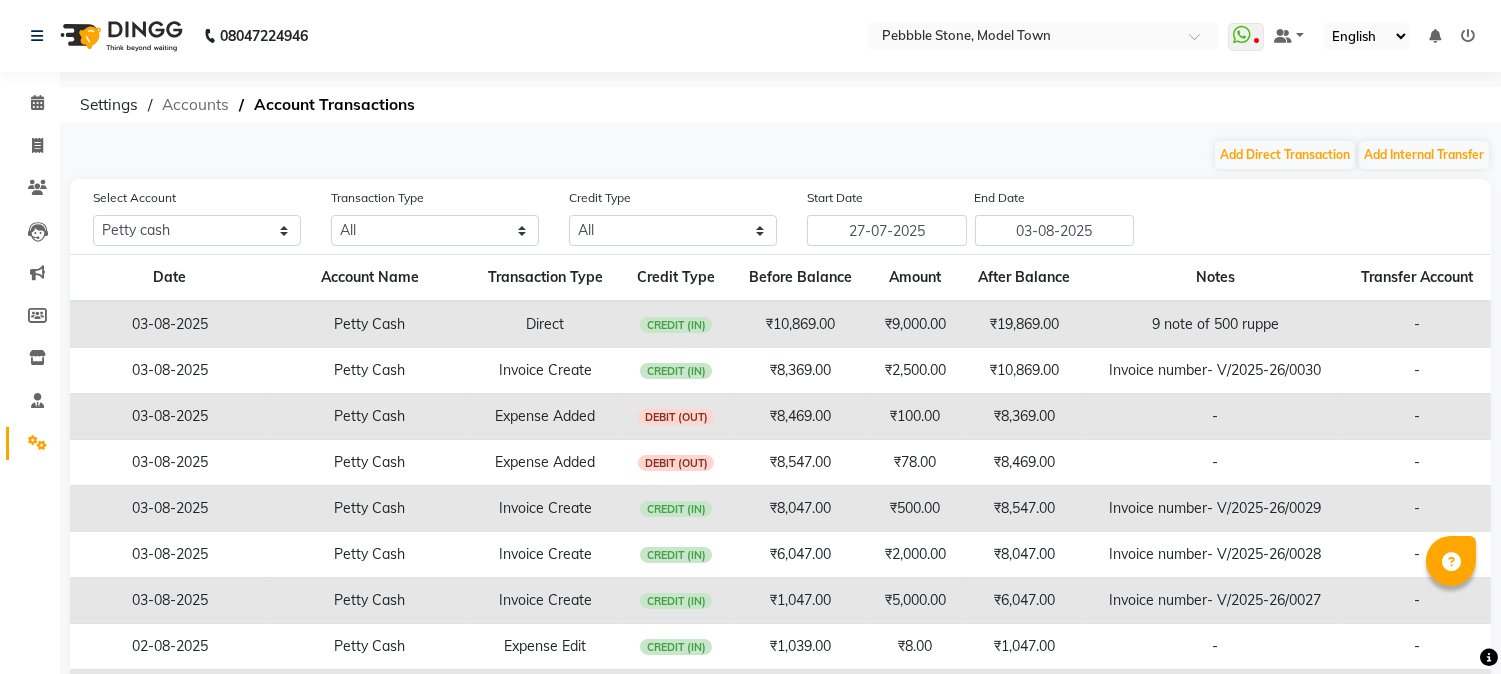 click on "Accounts" 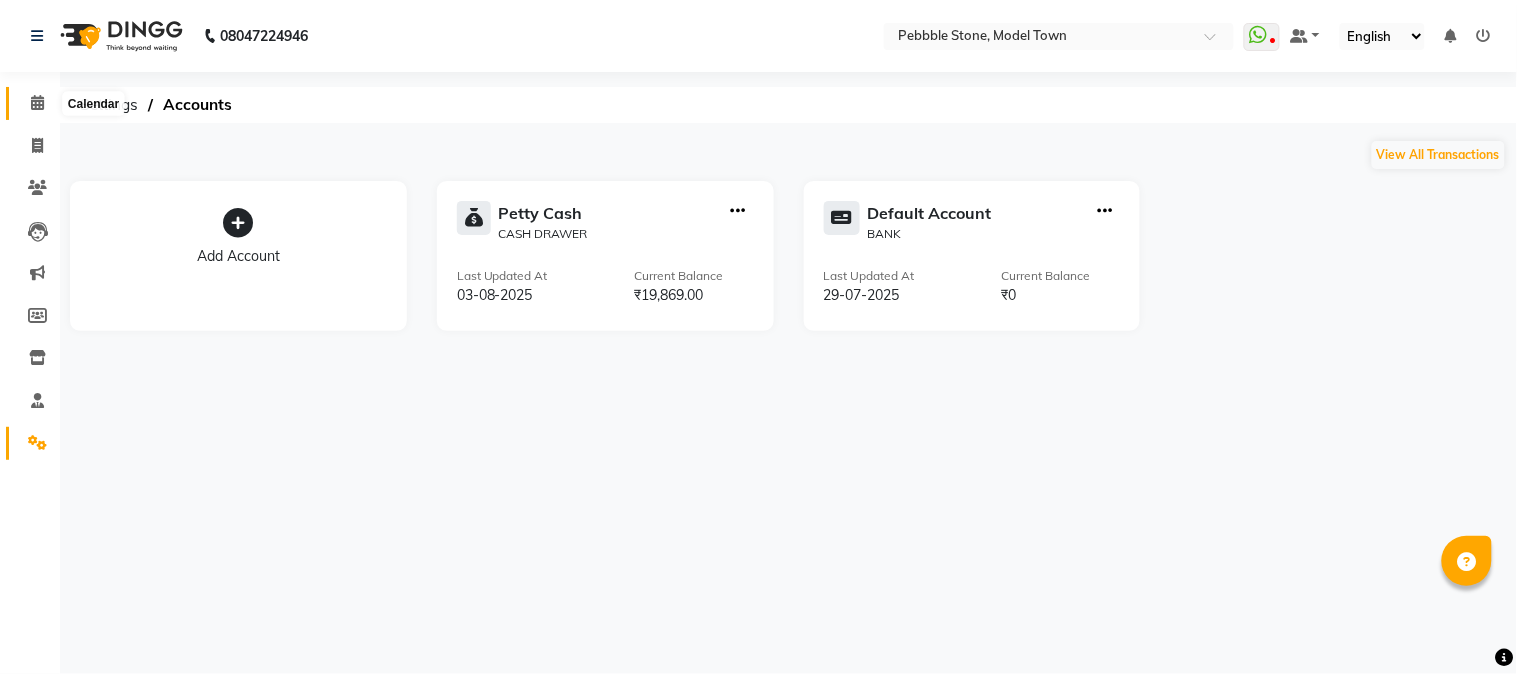 click 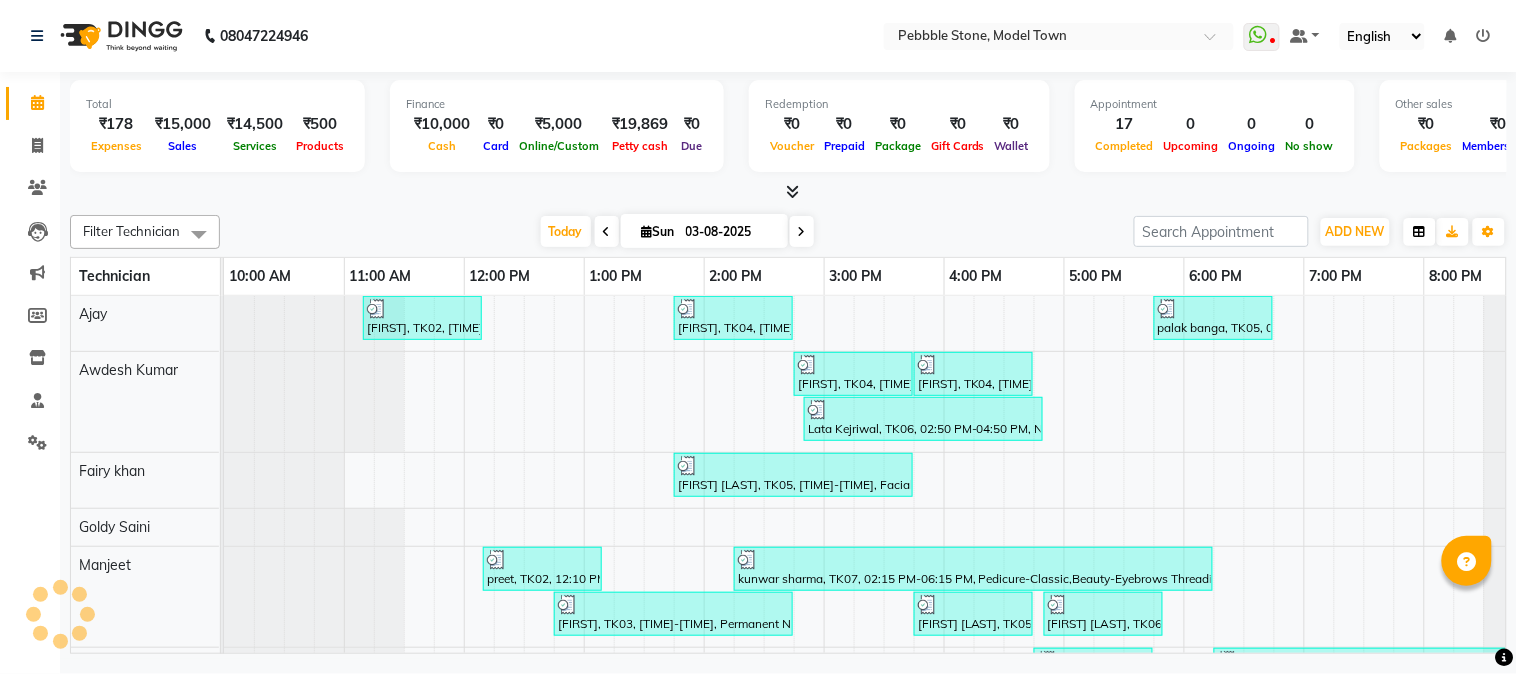 scroll, scrollTop: 0, scrollLeft: 37, axis: horizontal 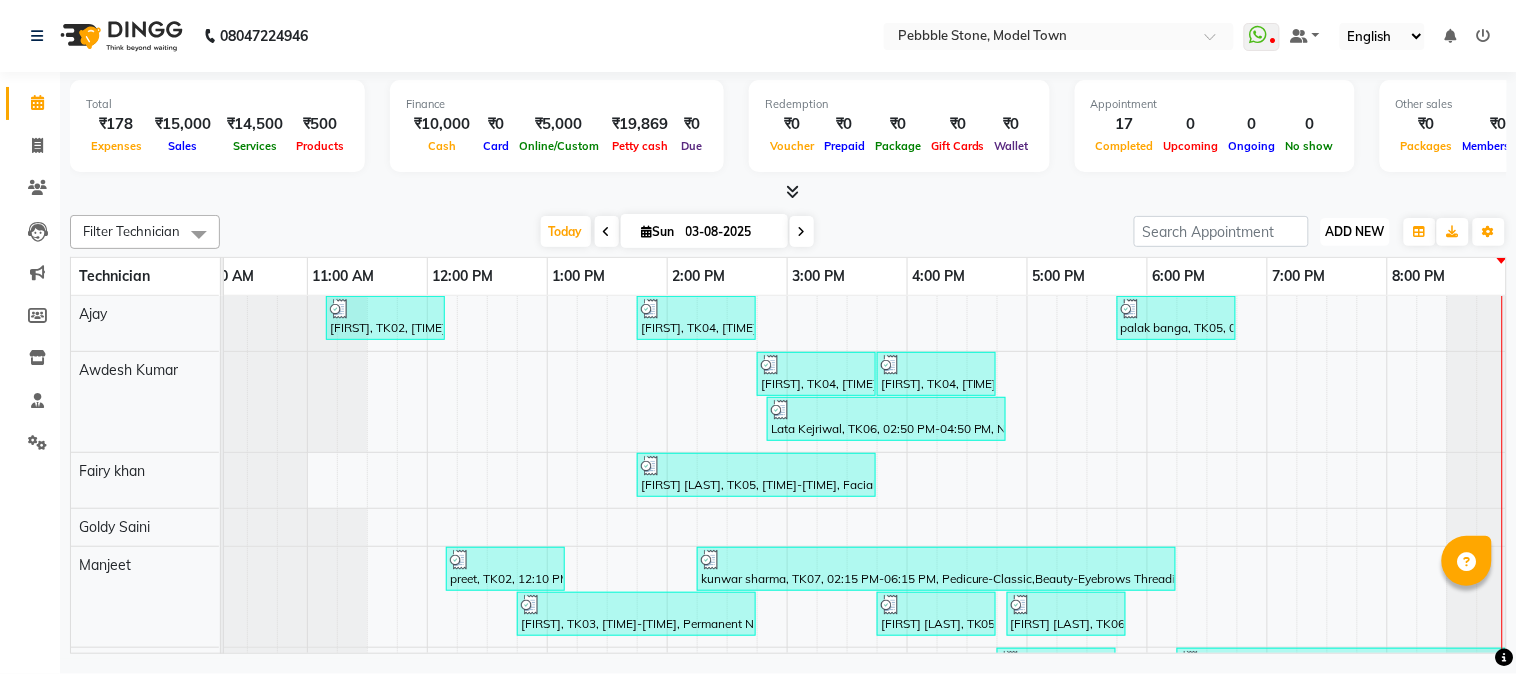 click on "ADD NEW" at bounding box center [1355, 231] 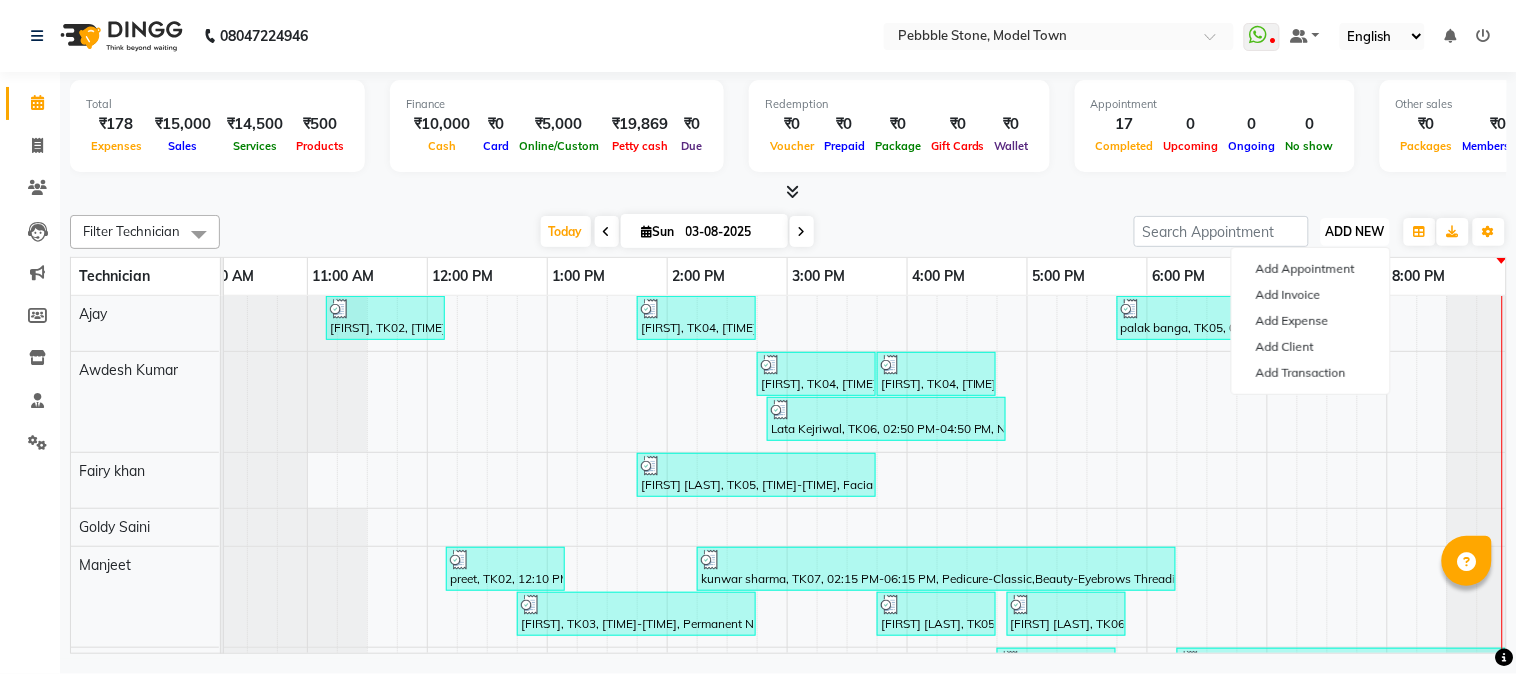 click on "ADD NEW" at bounding box center (1355, 231) 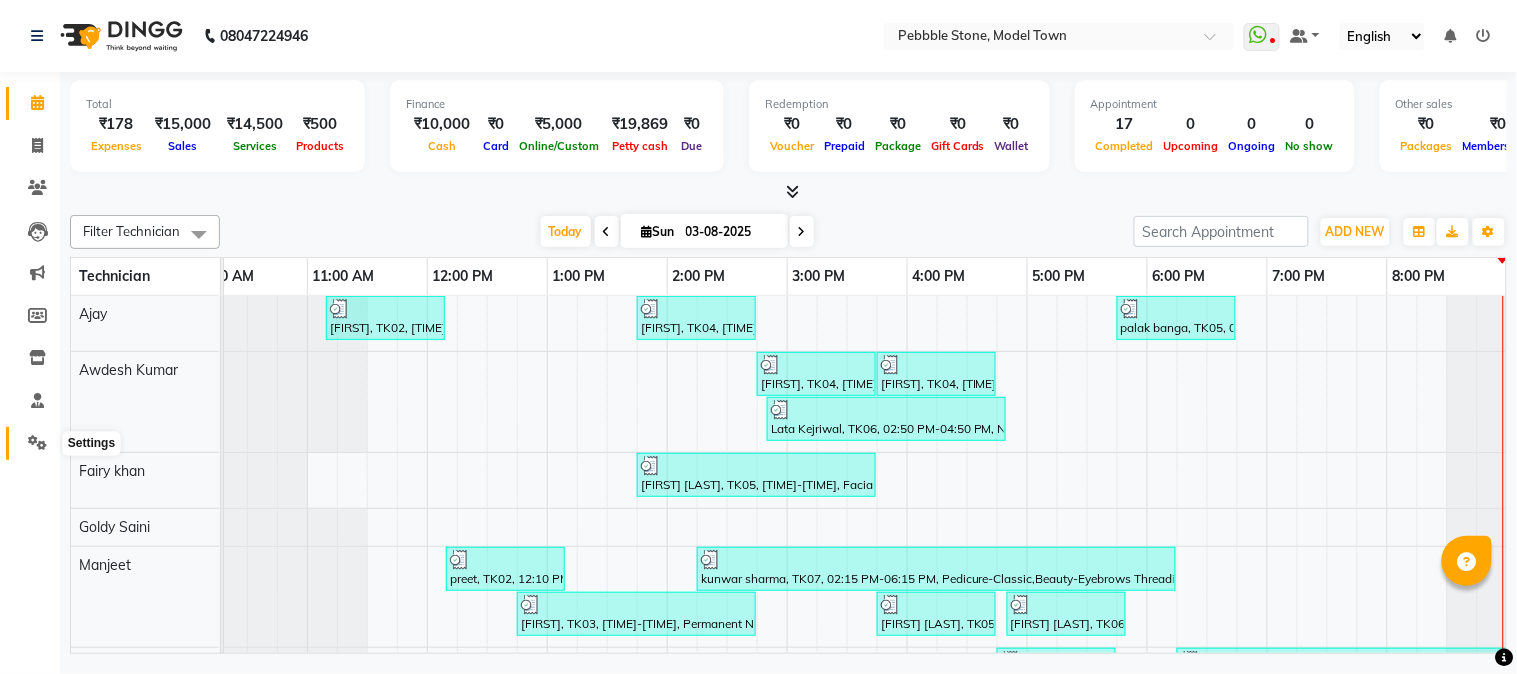 click 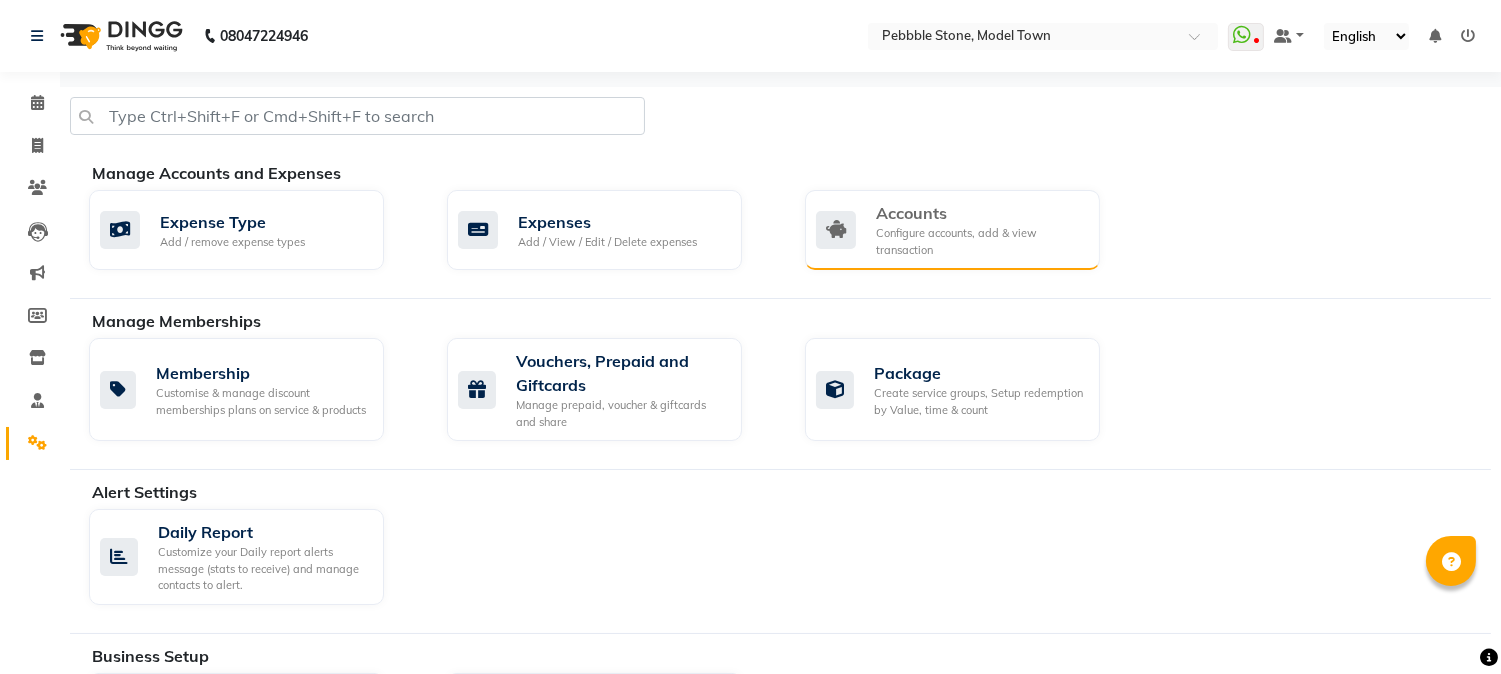 click on "Configure accounts, add & view transaction" 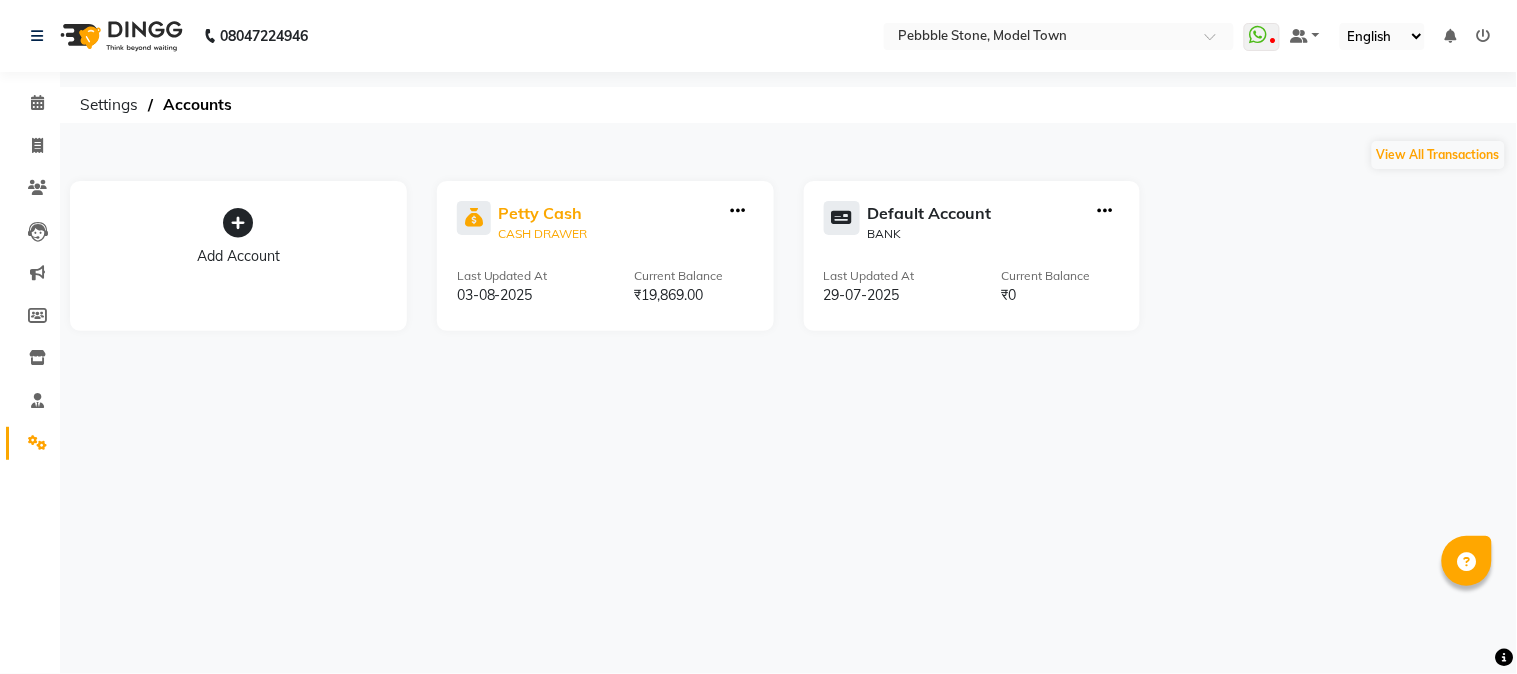 click on "Petty Cash" 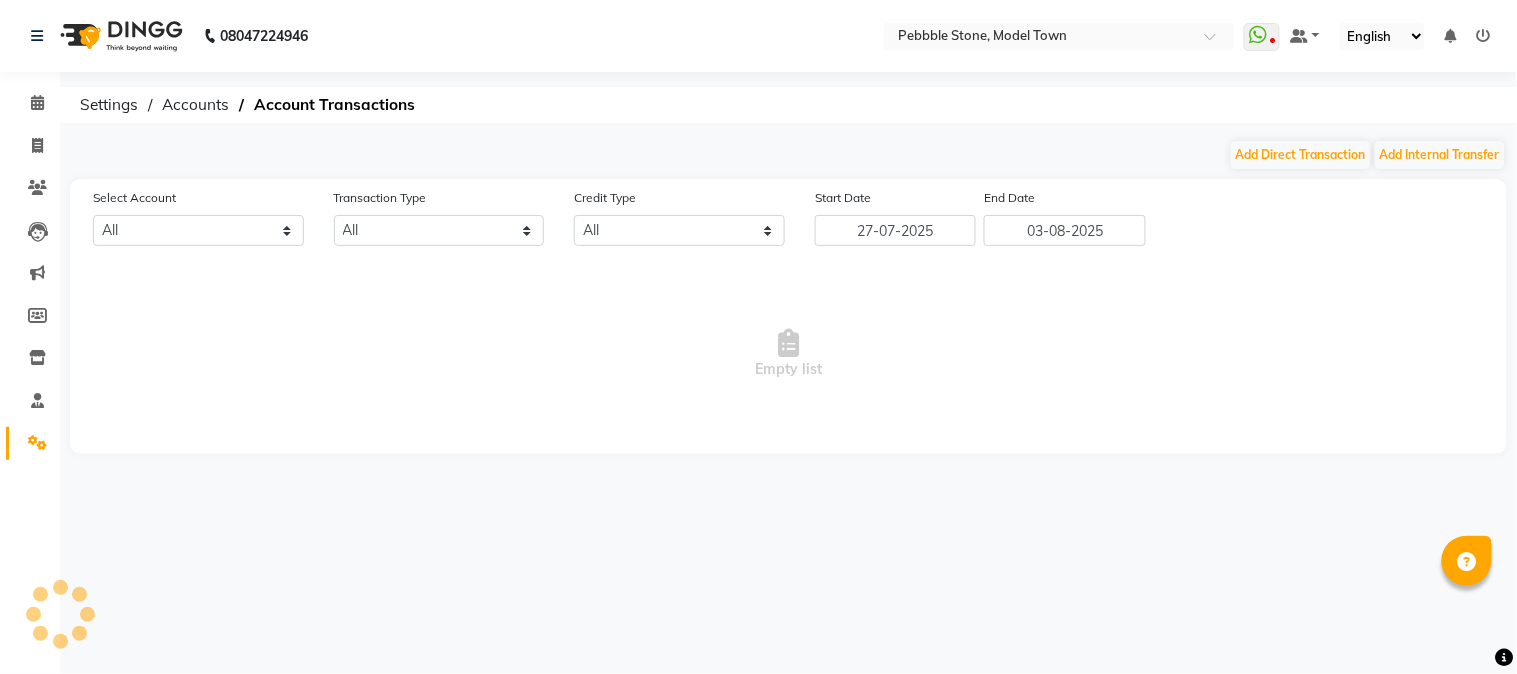 select on "7952" 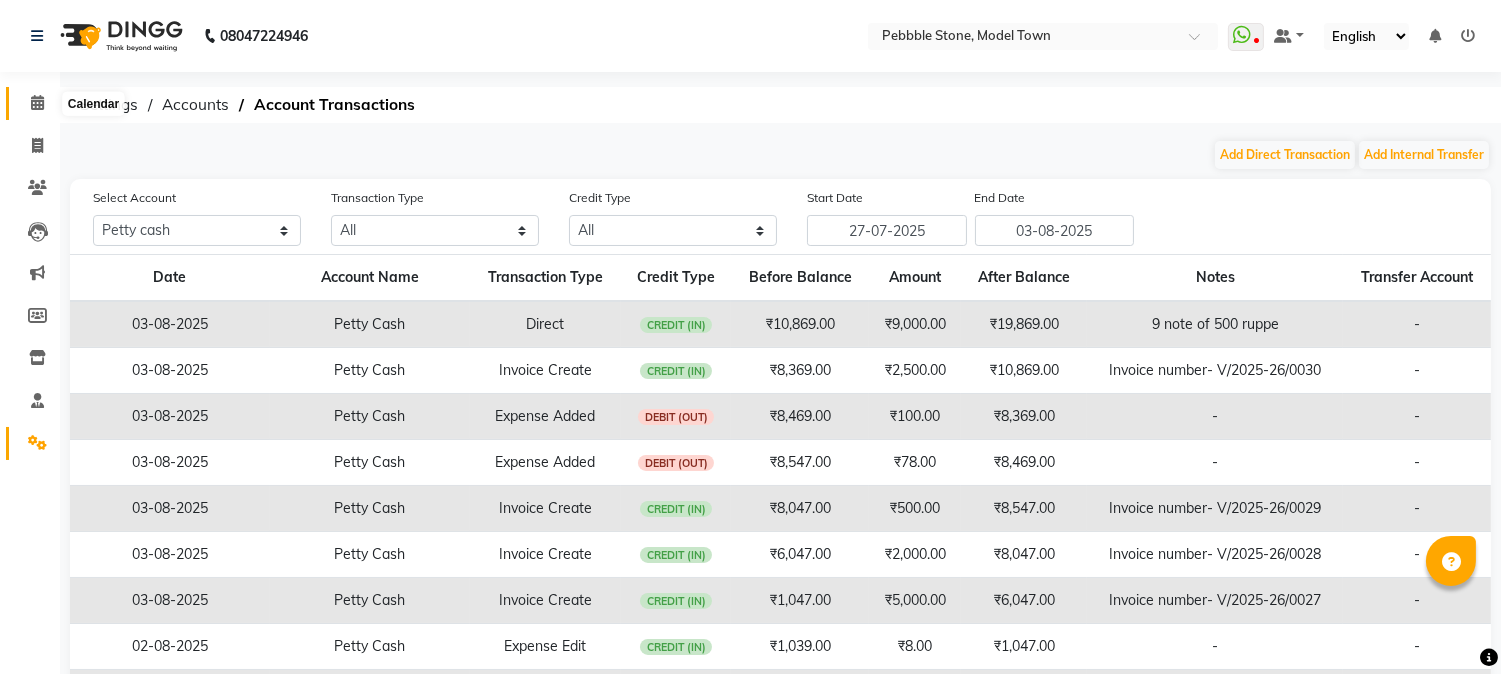 click 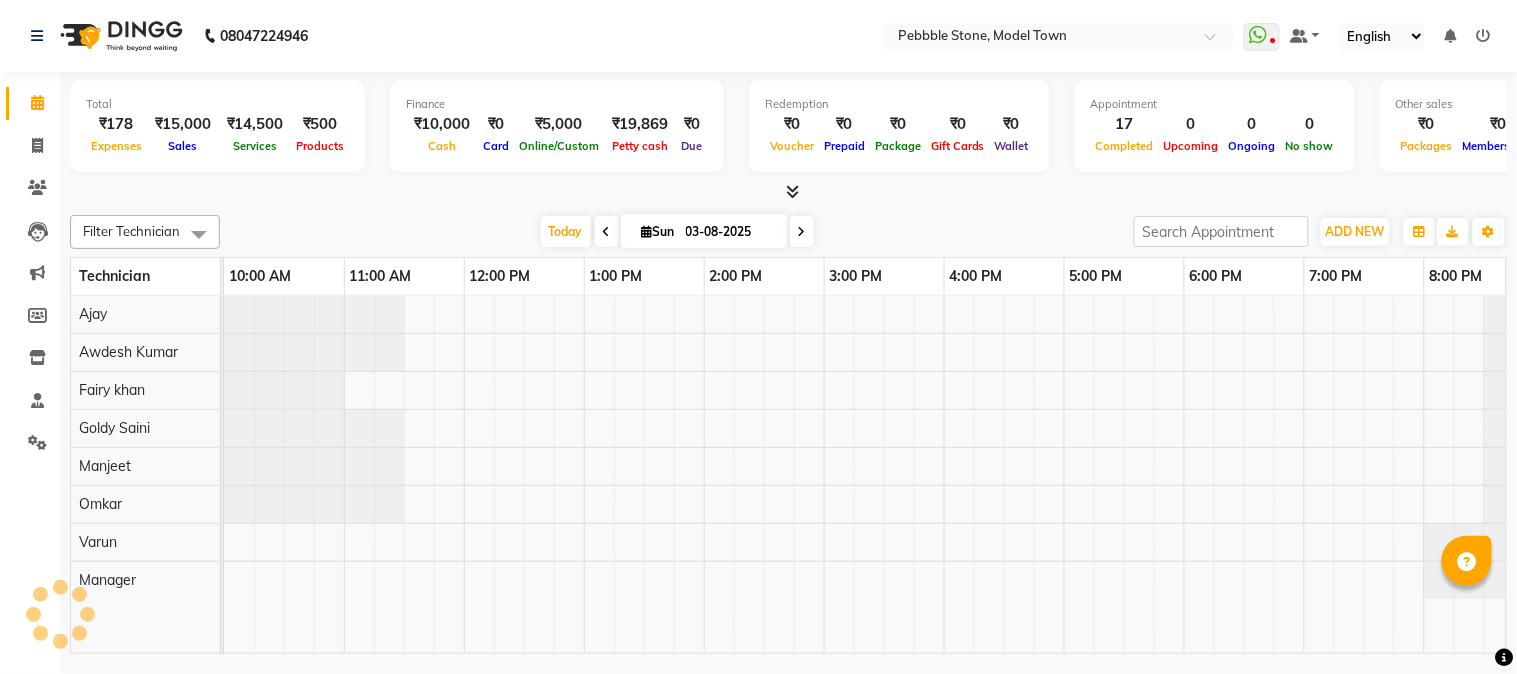 scroll, scrollTop: 0, scrollLeft: 0, axis: both 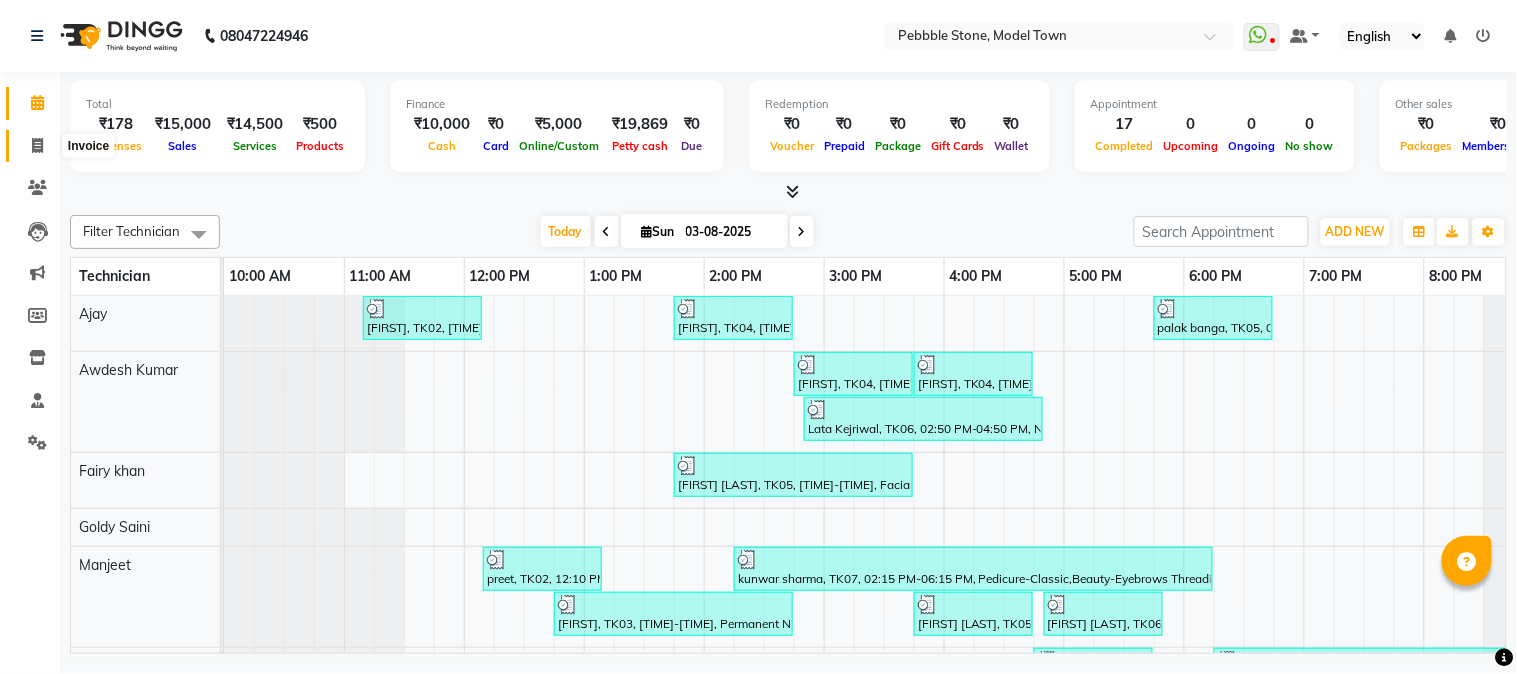 click 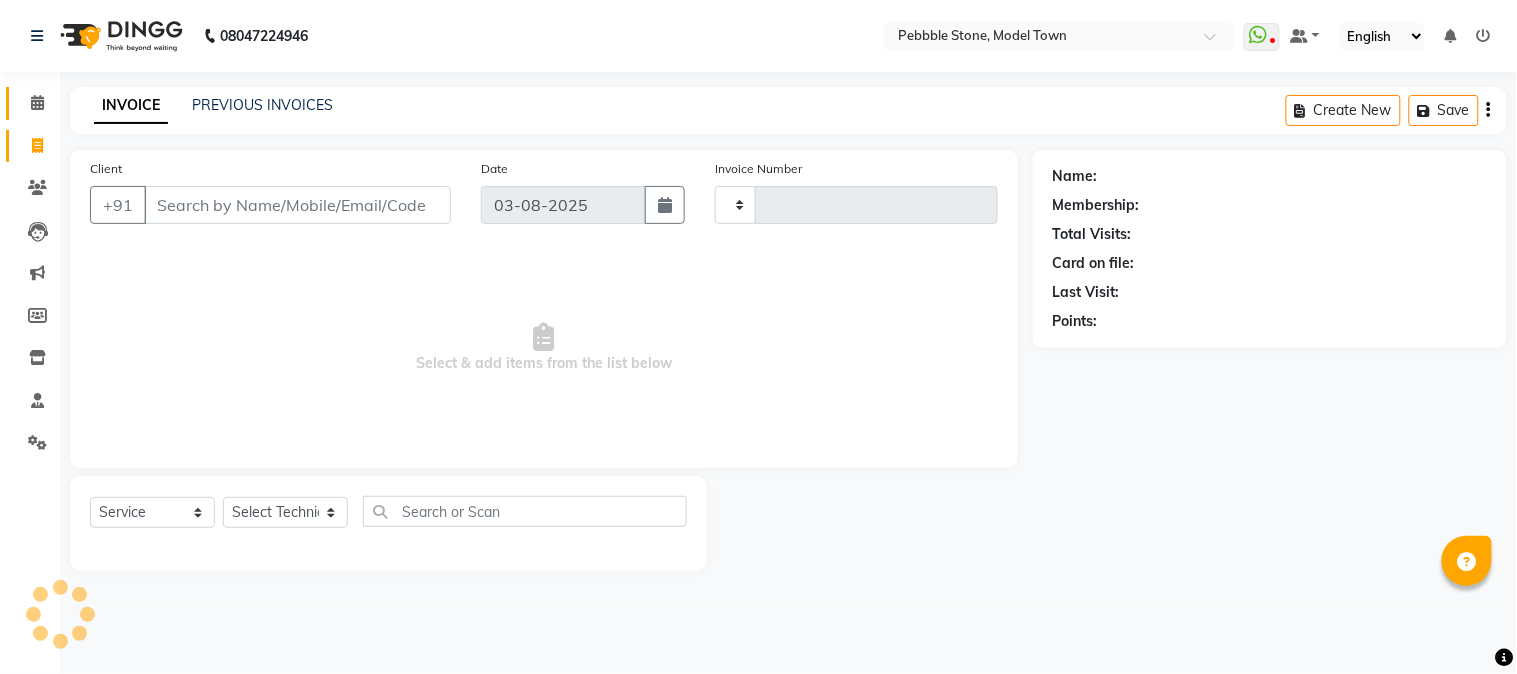 type on "0031" 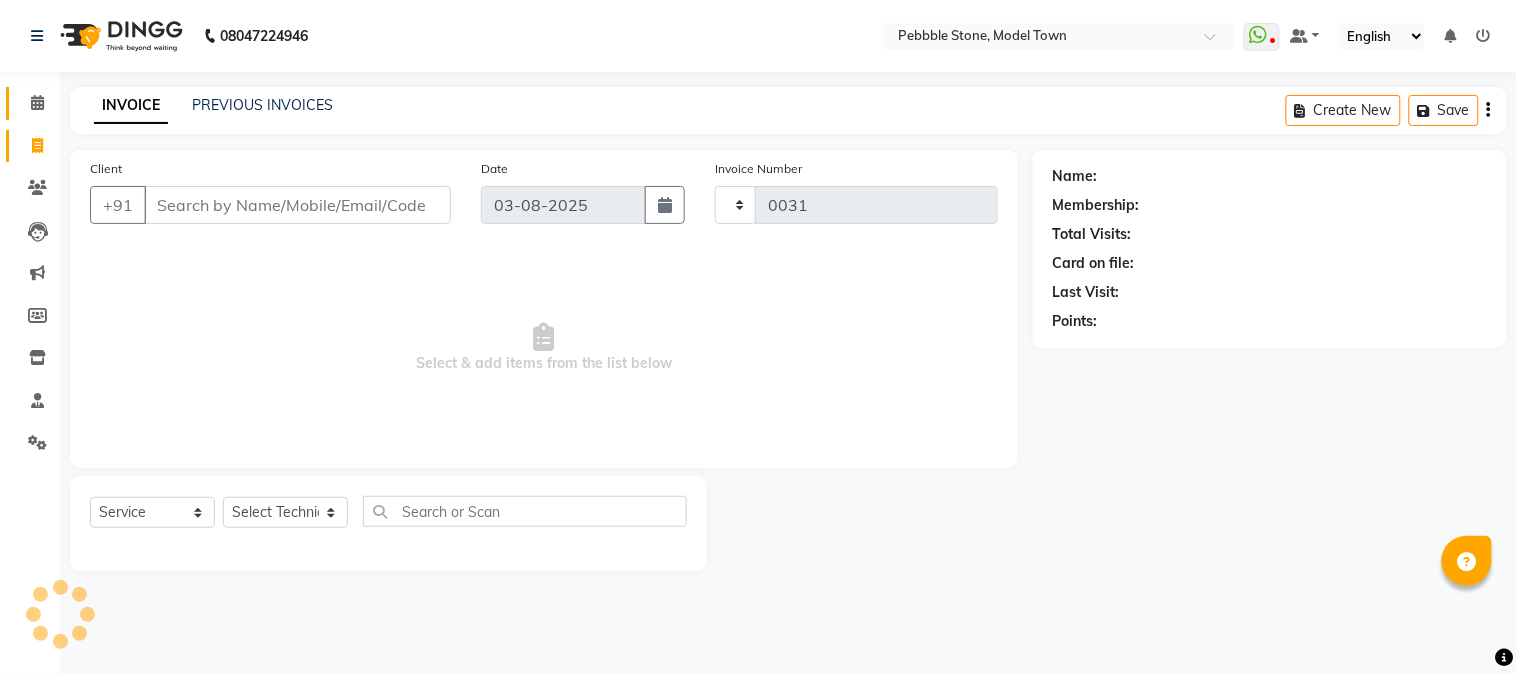 select on "8684" 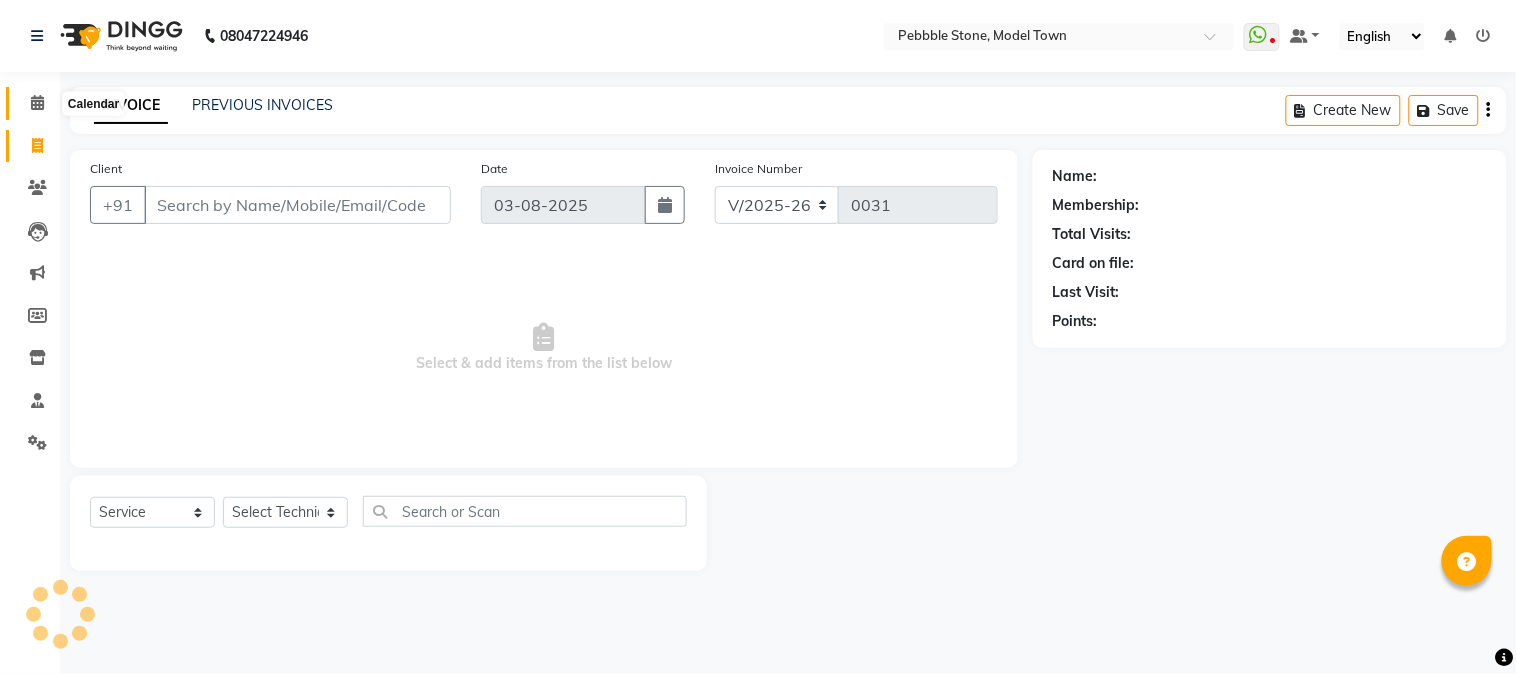 click 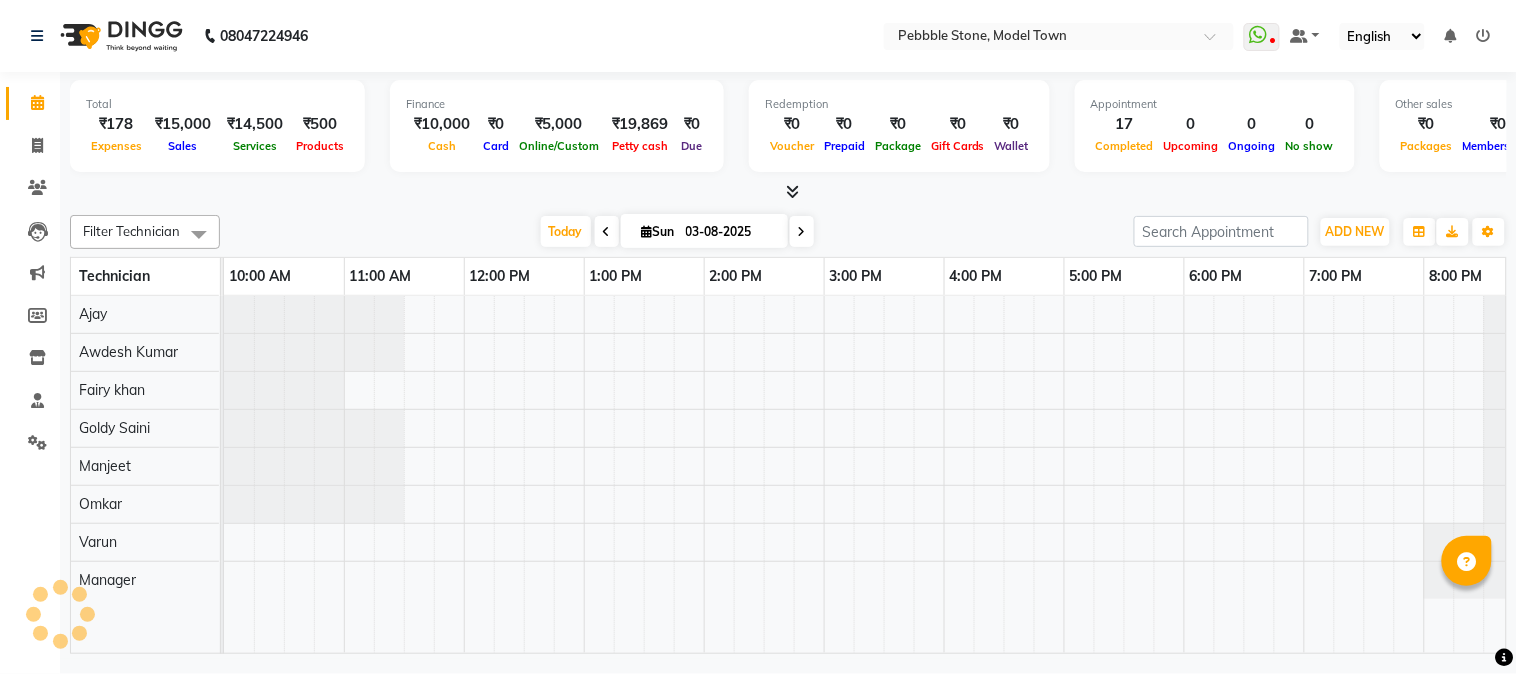 scroll, scrollTop: 0, scrollLeft: 0, axis: both 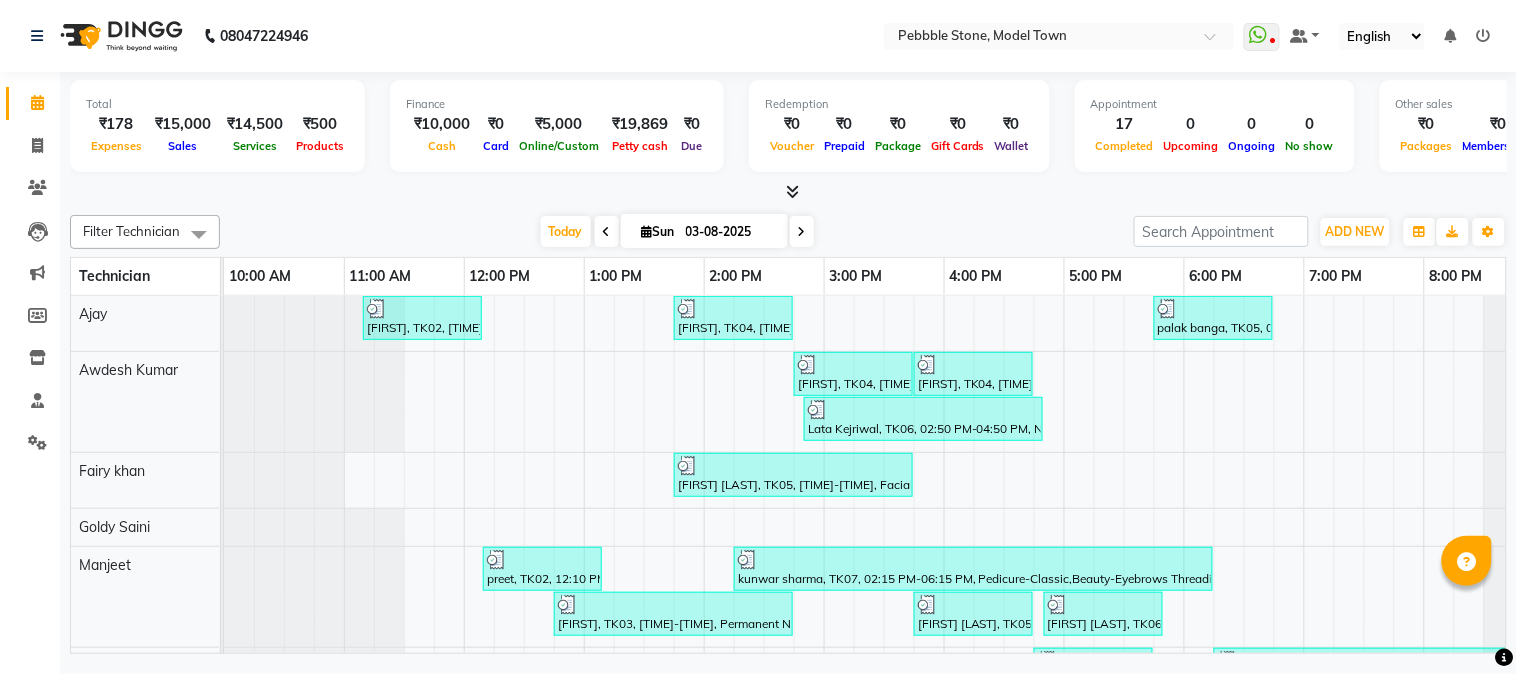 click at bounding box center (792, 191) 